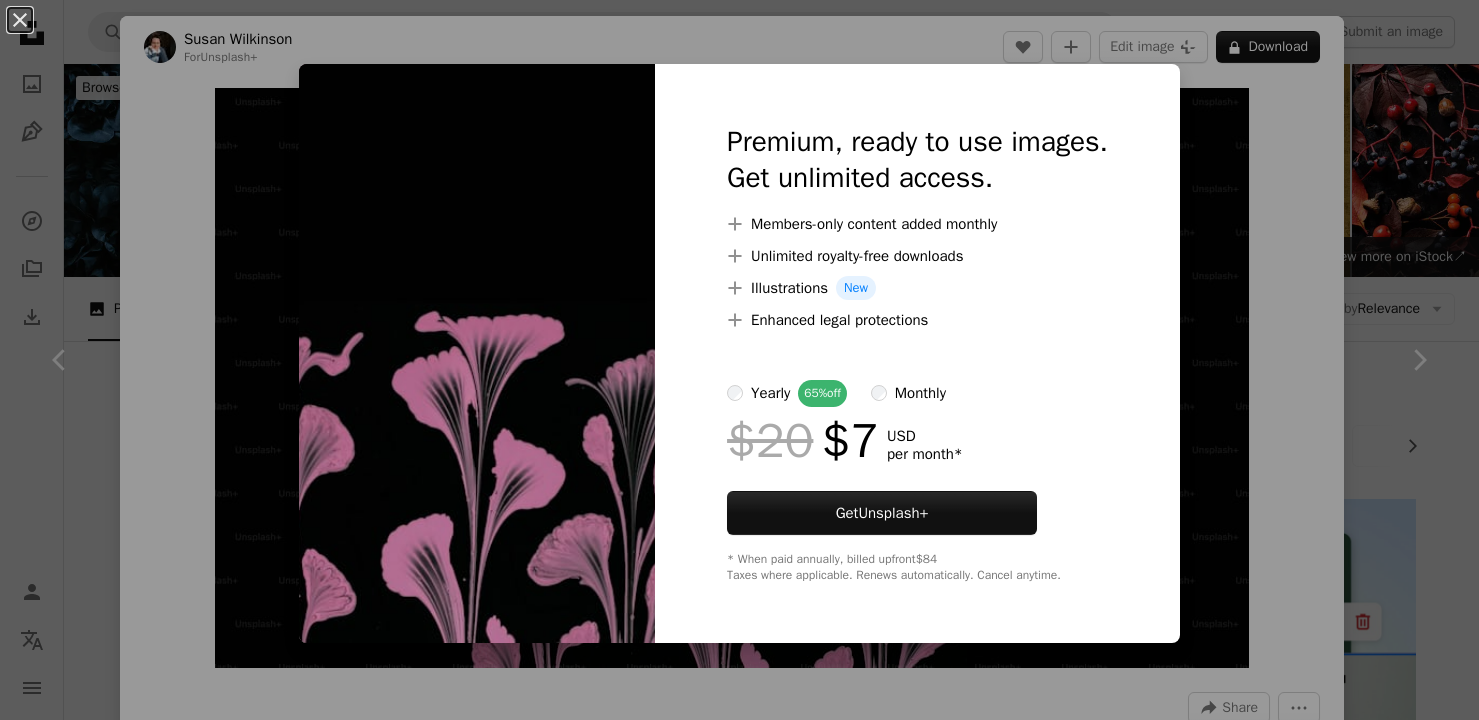 scroll, scrollTop: 7955, scrollLeft: 0, axis: vertical 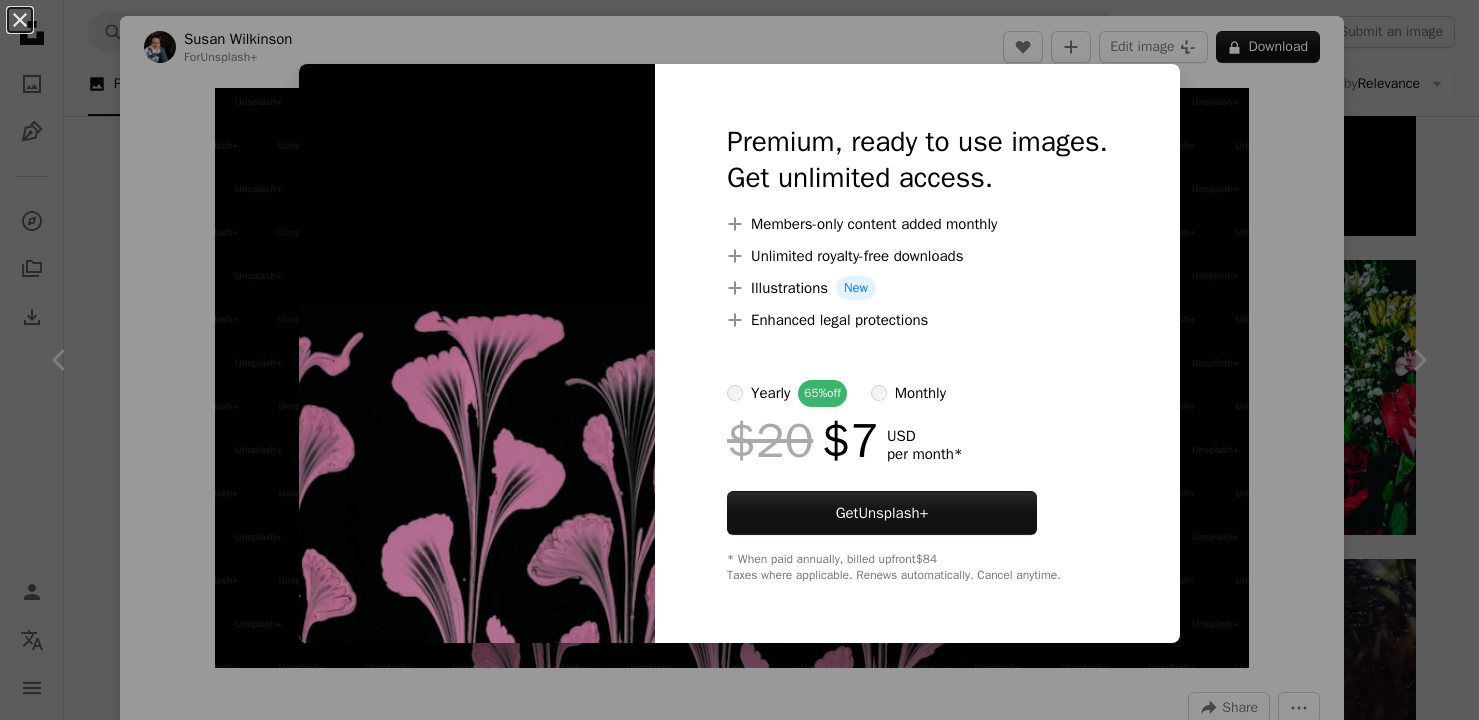 click on "An X shape Premium, ready to use images. Get unlimited access. A plus sign Members-only content added monthly A plus sign Unlimited royalty-free downloads A plus sign Illustrations  New A plus sign Enhanced legal protections yearly 65%  off monthly $20   $7 USD per month * Get  Unsplash+ * When paid annually, billed upfront  $84 Taxes where applicable. Renews automatically. Cancel anytime." at bounding box center [739, 360] 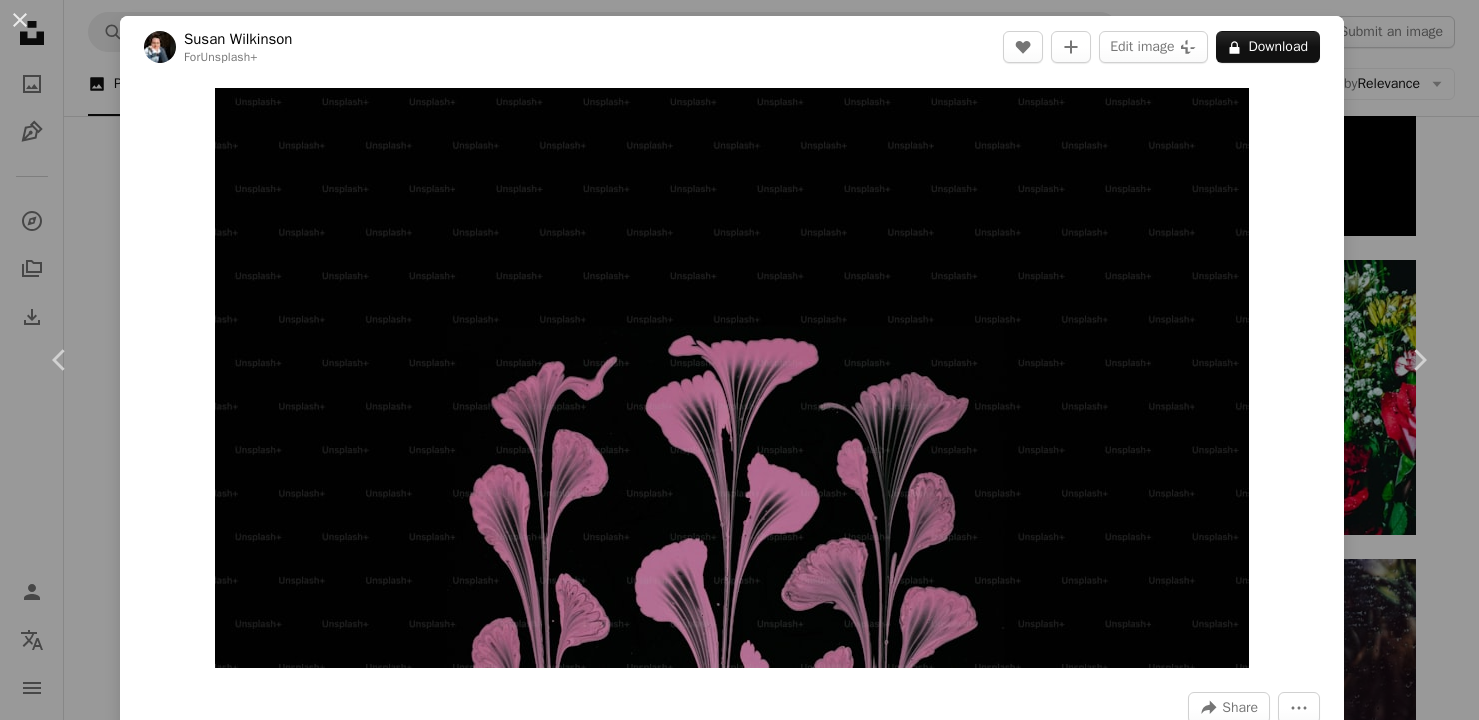 click on "An X shape Chevron left Chevron right [PERSON] For  Unsplash+ A heart A plus sign Edit image   Plus sign for Unsplash+ A lock   Download Zoom in A forward-right arrow Share More Actions Calendar outlined Published on  June 9, 2023 Safety Licensed under the  Unsplash+ License wallpaper background iphone wallpaper 4K Images abstract dark wallpaper black background dark background dark mode wallpaper mobile wallpaper dark mode floral pattern dark mode background paint art Creative Commons images From this series Chevron right Plus sign for Unsplash+ Plus sign for Unsplash+ Plus sign for Unsplash+ Plus sign for Unsplash+ Plus sign for Unsplash+ Plus sign for Unsplash+ Plus sign for Unsplash+ Plus sign for Unsplash+ Plus sign for Unsplash+ Plus sign for Unsplash+ Related images Plus sign for Unsplash+ A heart A plus sign [PERSON] For  Unsplash+ A lock   Download Plus sign for Unsplash+ A heart A plus sign [PERSON] For  Unsplash+ A lock   Download Plus sign for Unsplash+ A heart For" at bounding box center (739, 360) 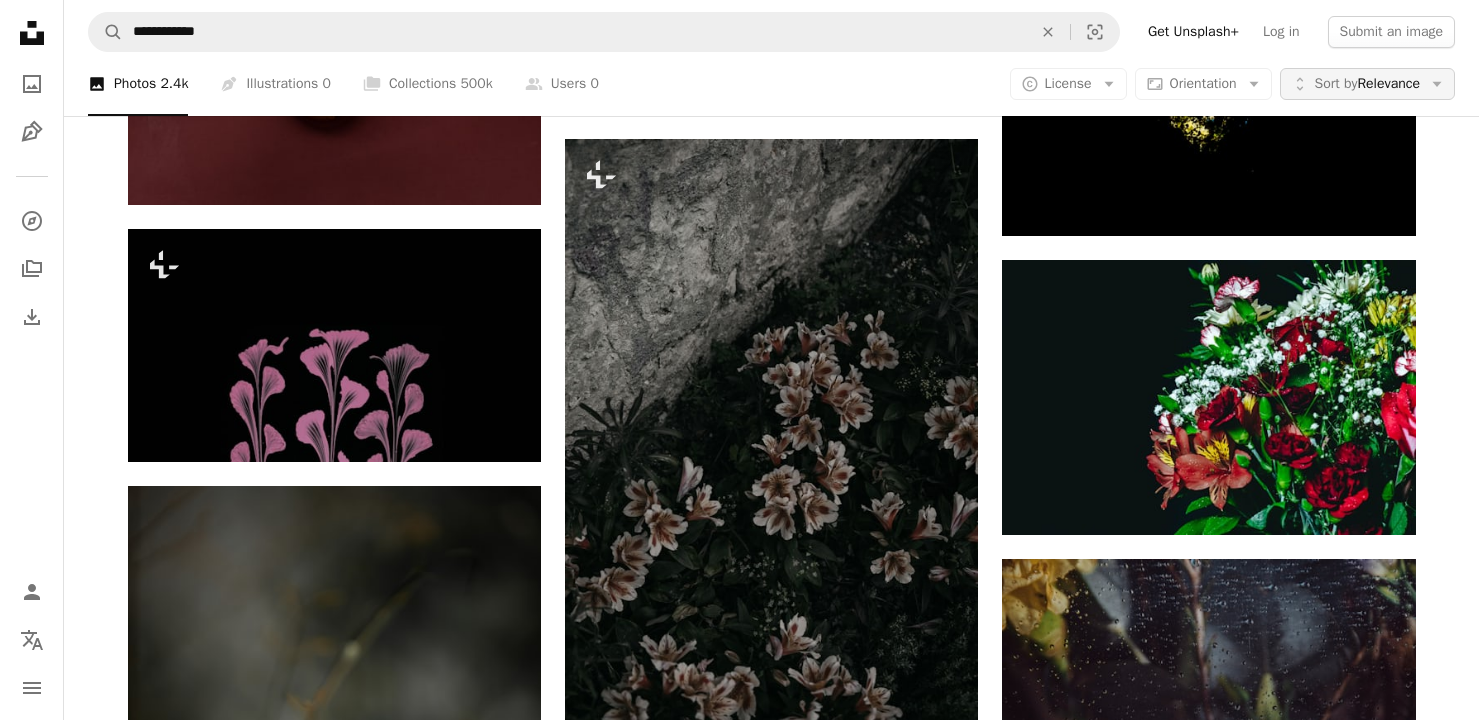 click on "Sort by  Relevance" at bounding box center (1367, 84) 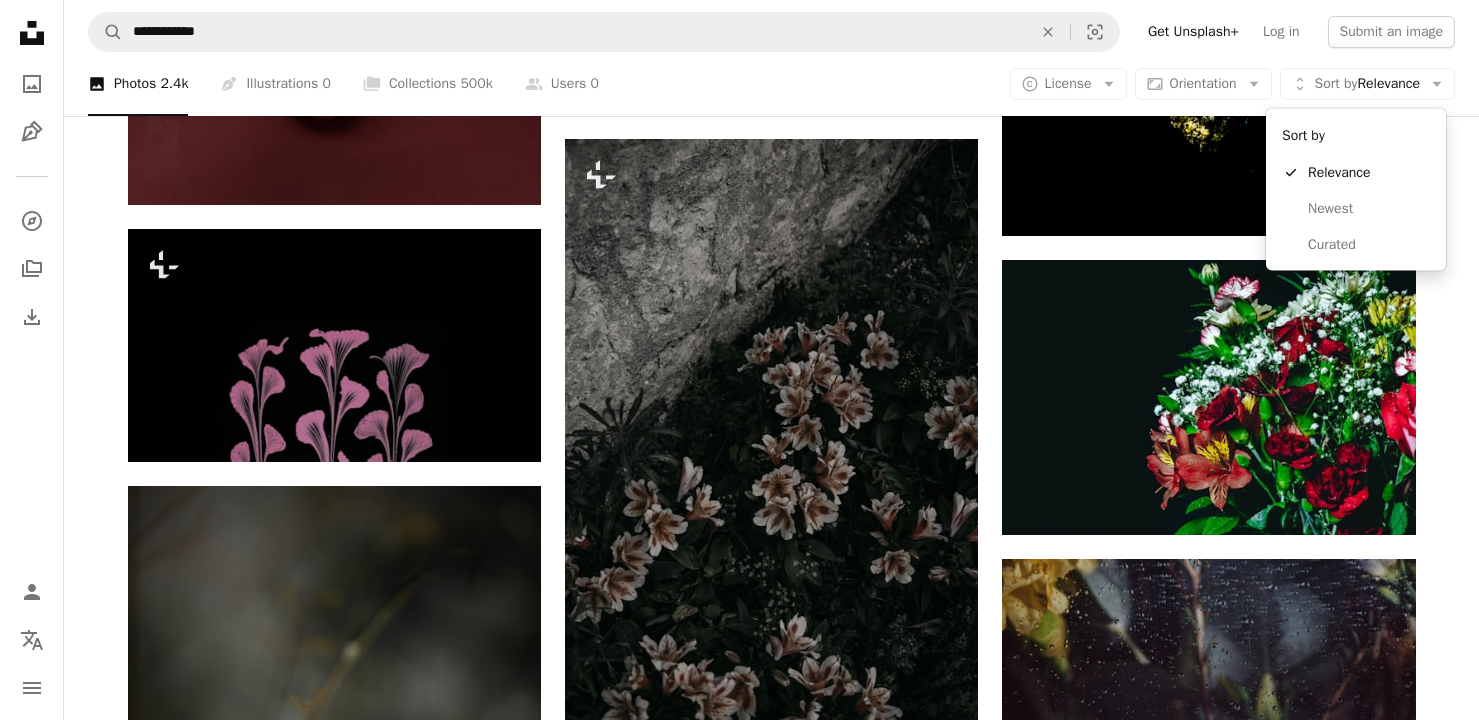 click on "**********" at bounding box center [739, -2182] 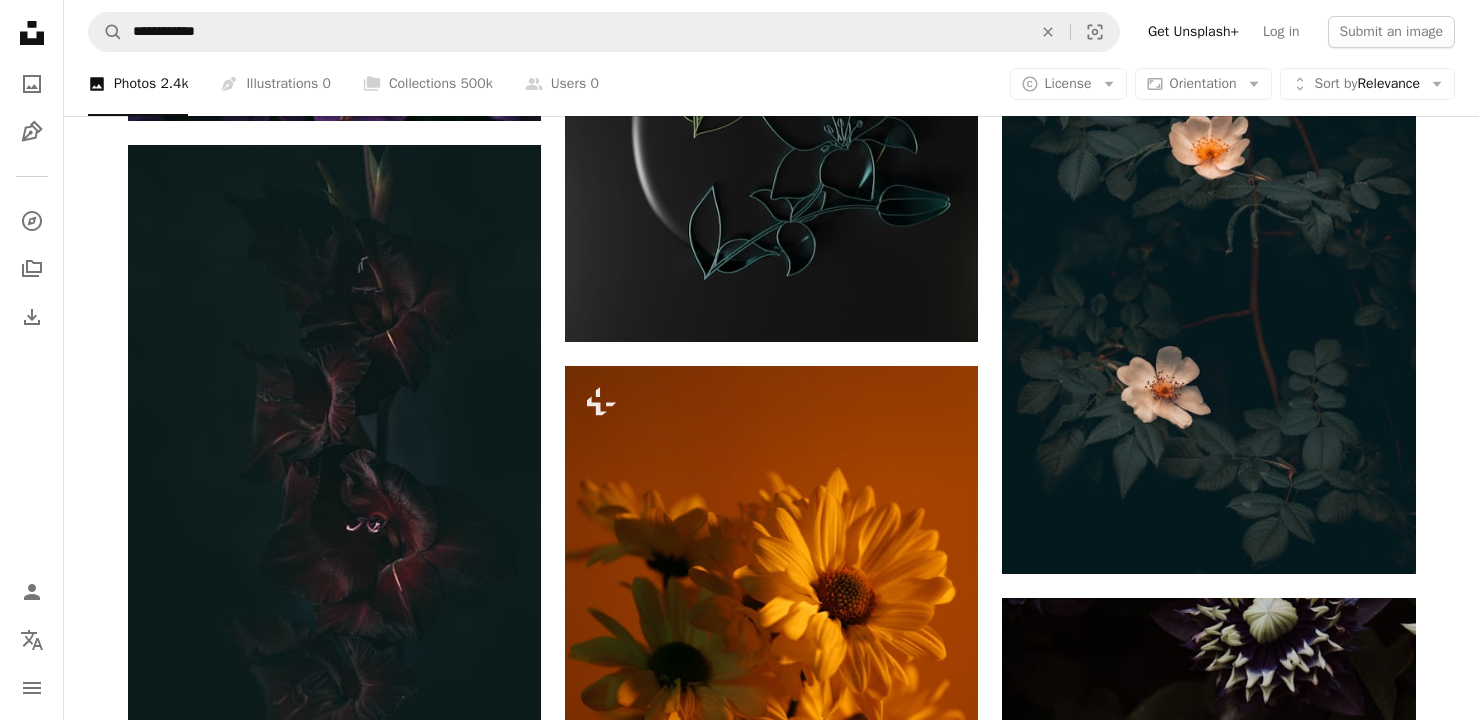 scroll, scrollTop: 15906, scrollLeft: 0, axis: vertical 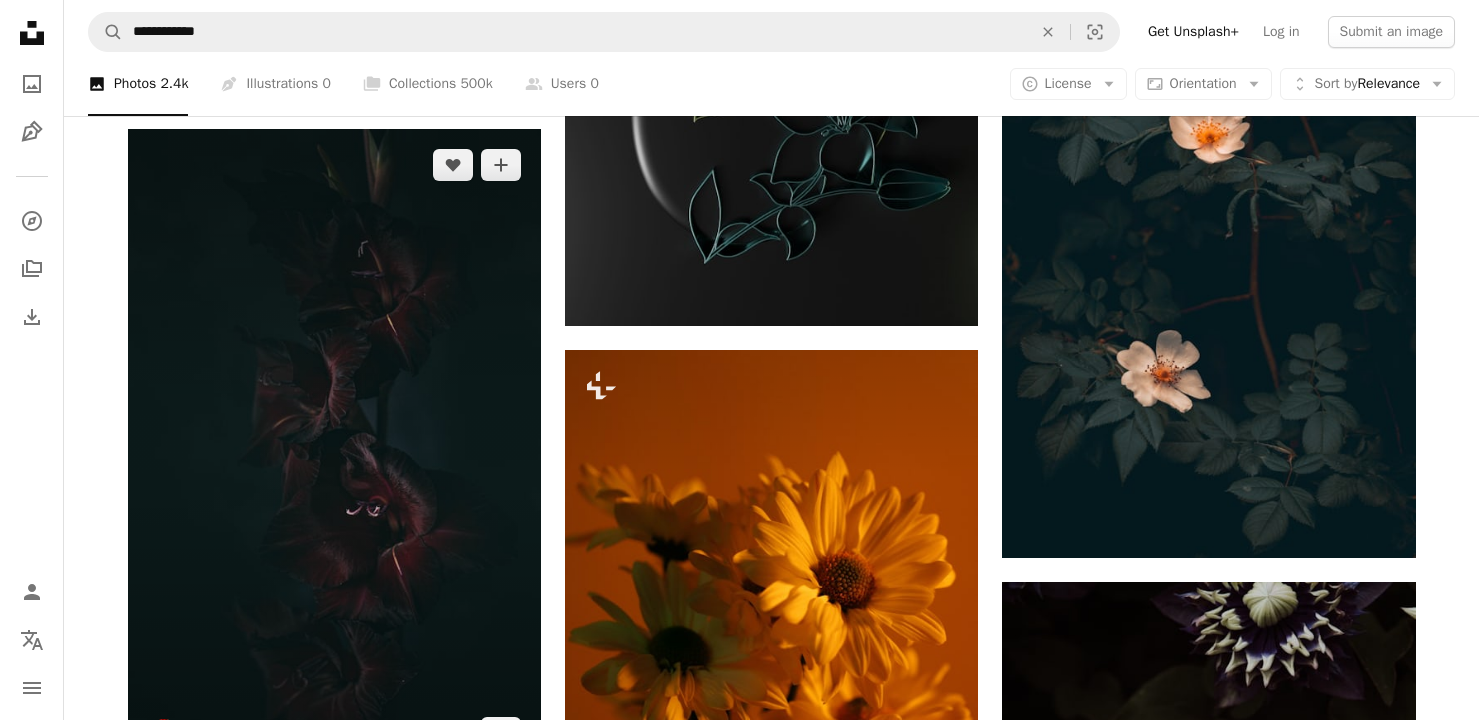click at bounding box center (334, 449) 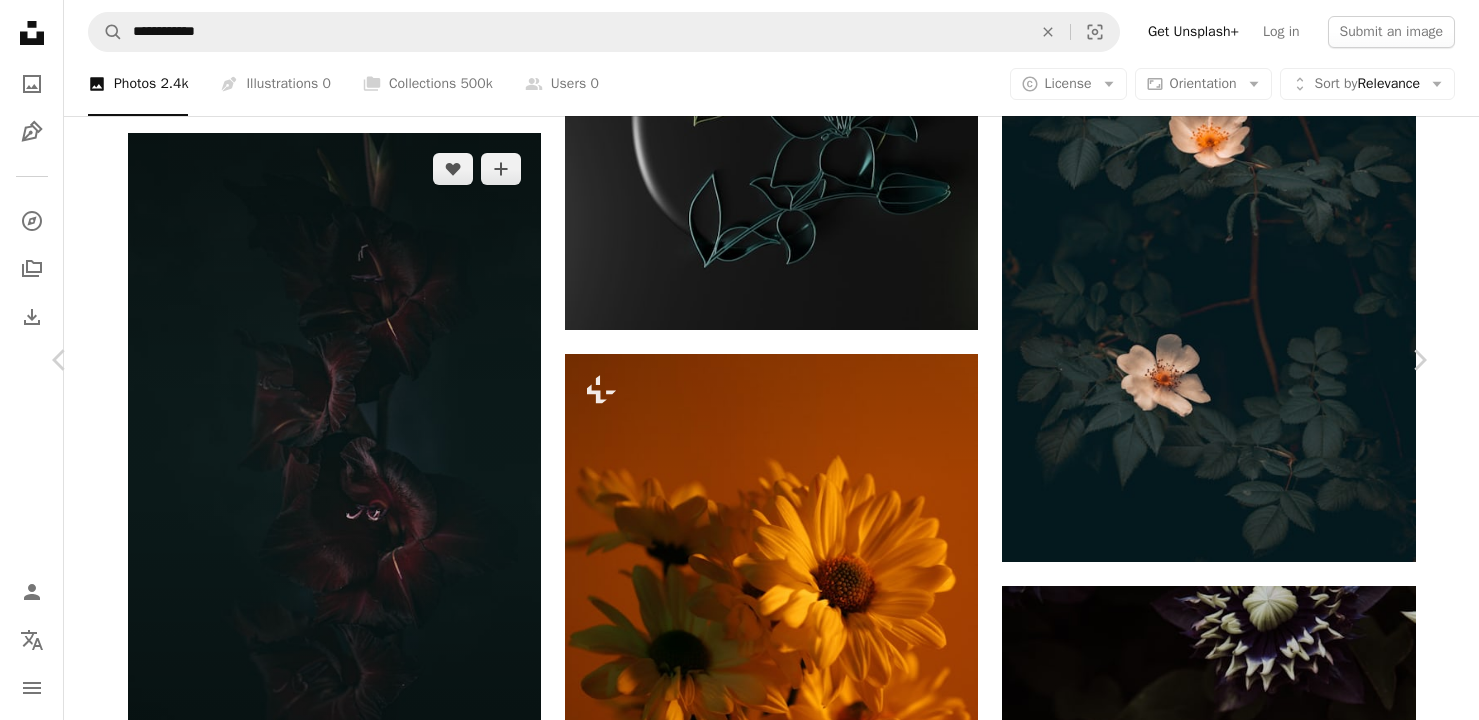 scroll, scrollTop: 15916, scrollLeft: 0, axis: vertical 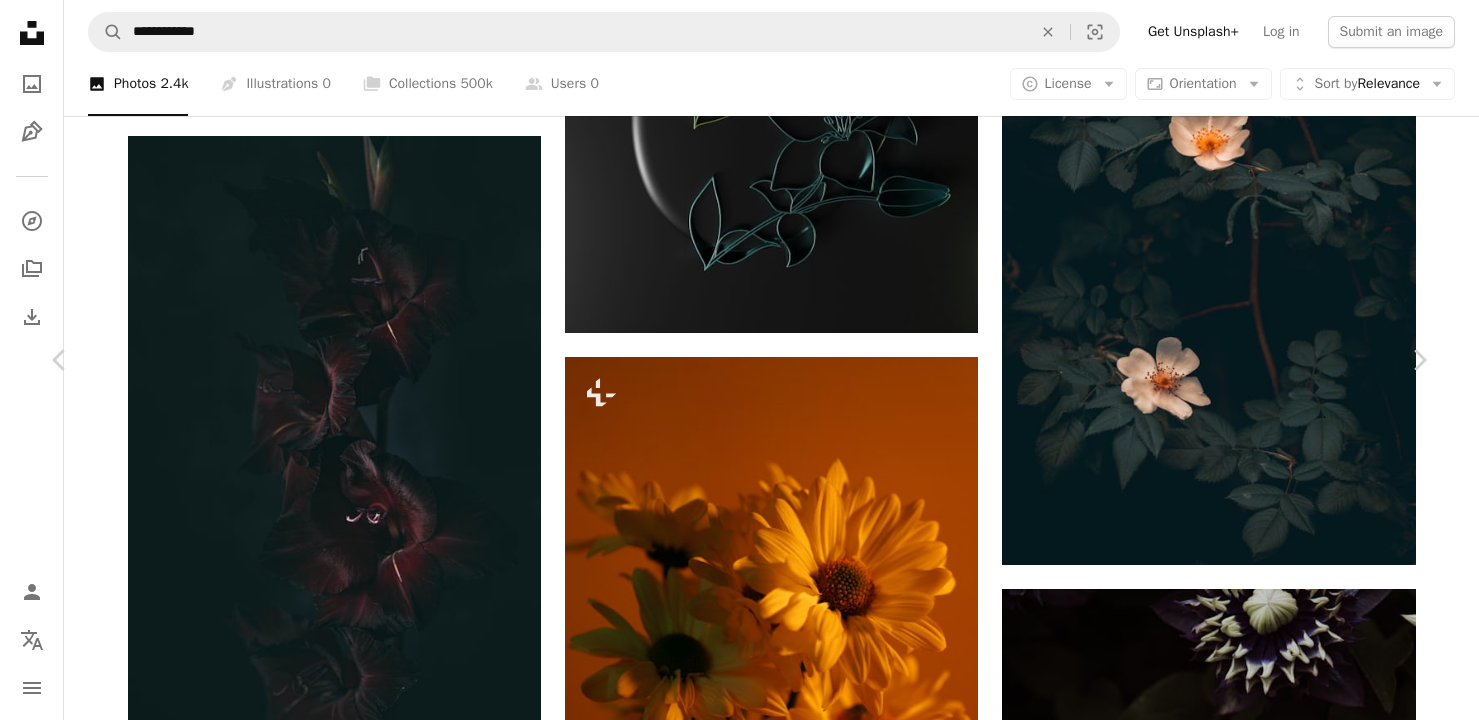 click on "Download free" at bounding box center [1230, 6076] 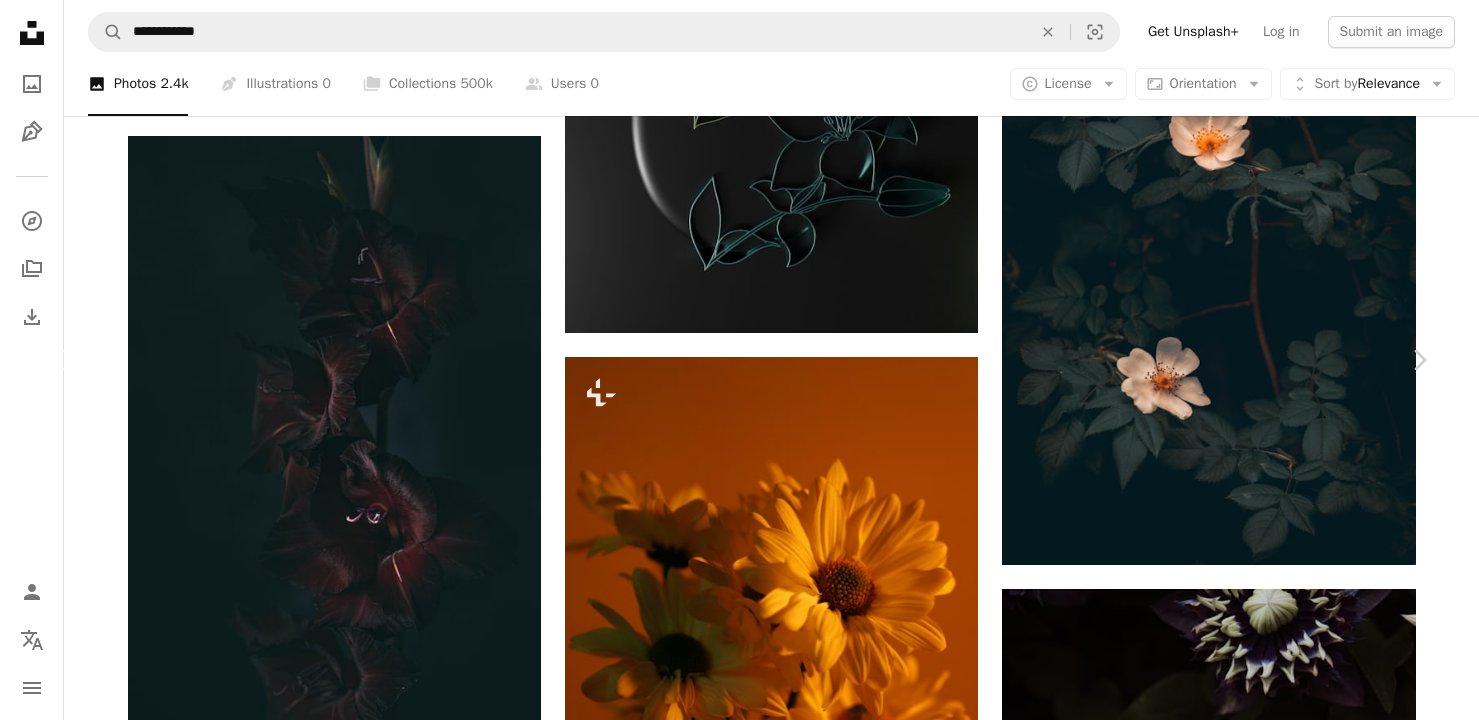 click on "Chevron left" at bounding box center (60, 360) 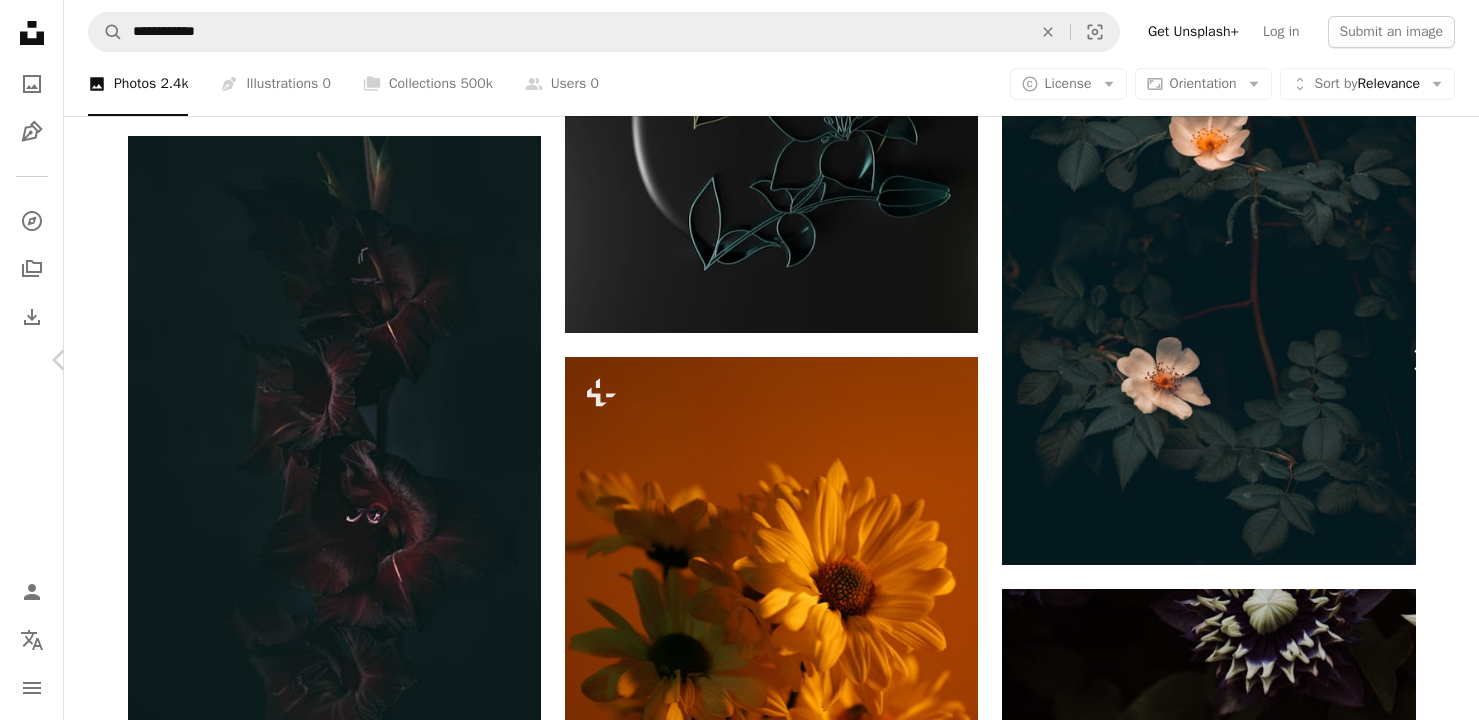 click on "Chevron right" 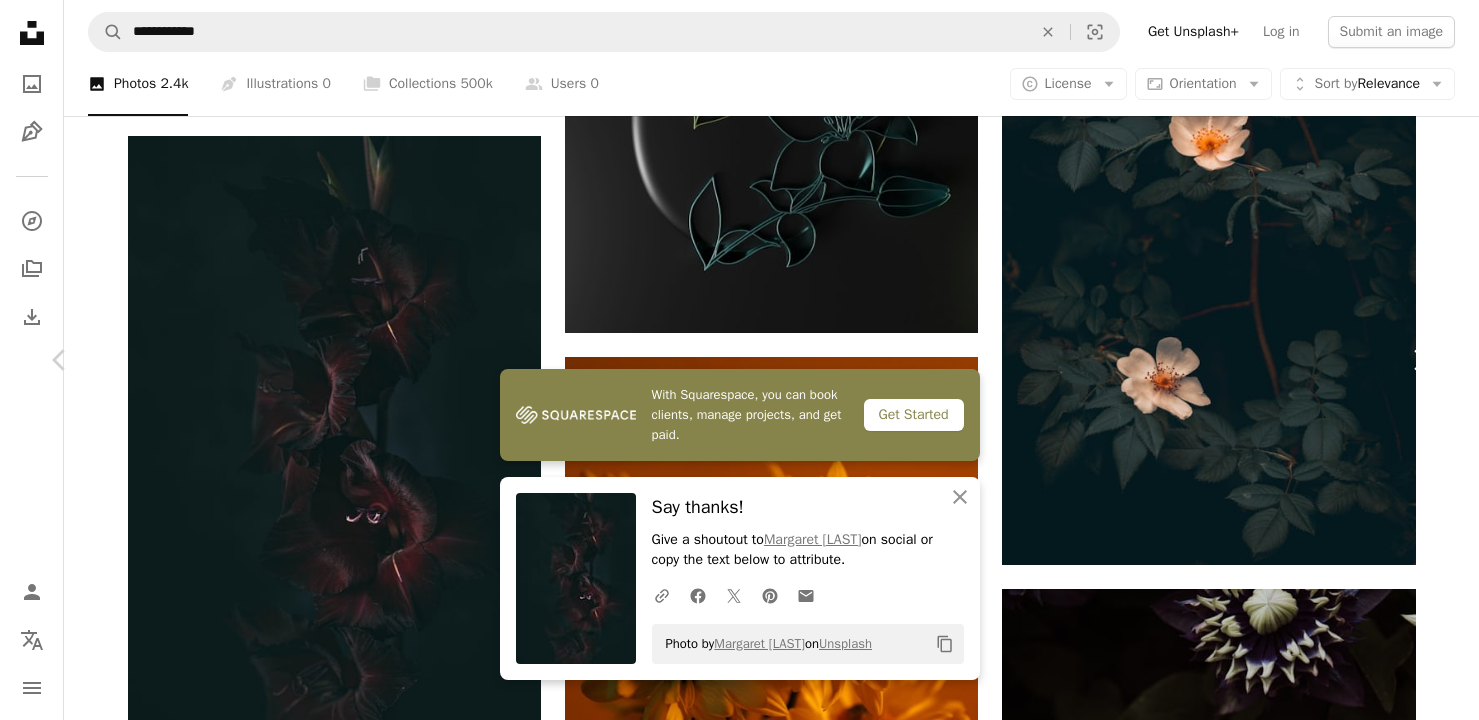 click on "Chevron right" 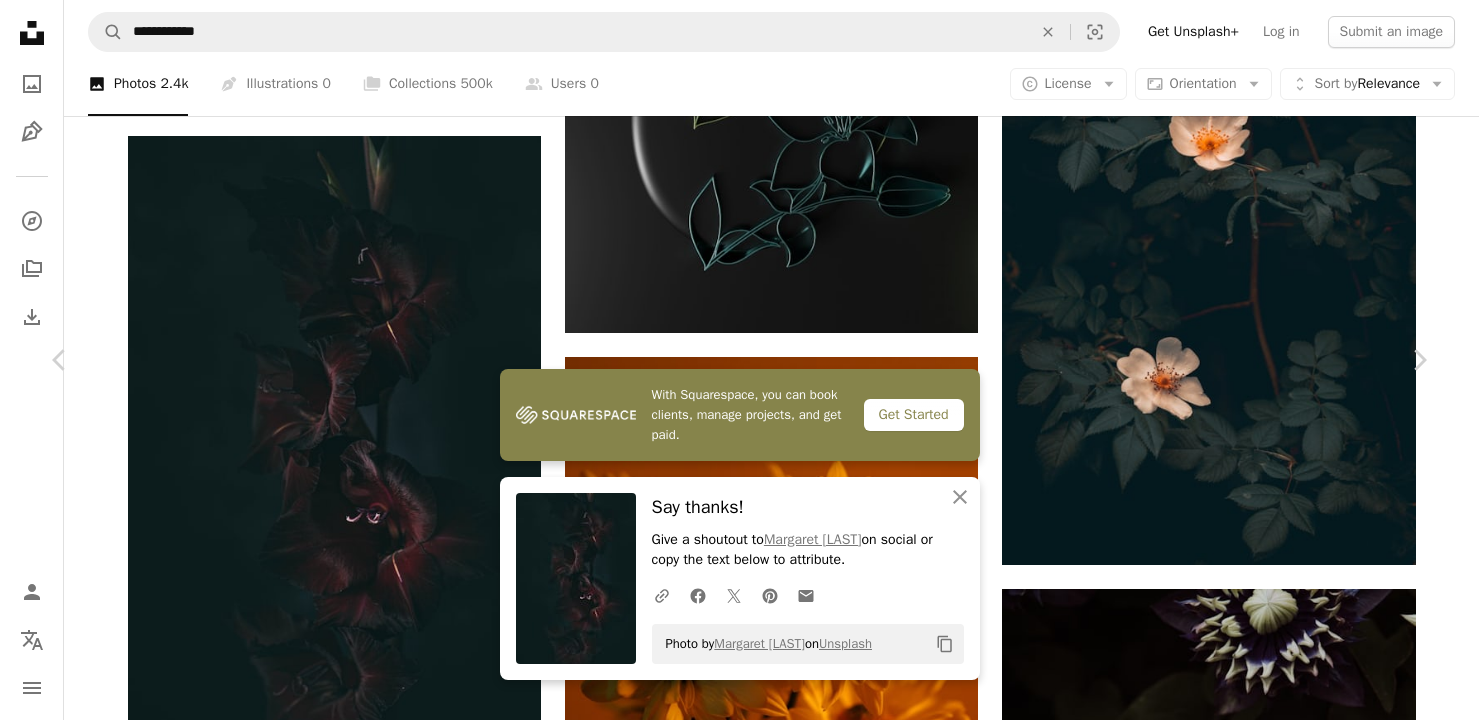 click on "Say thanks! Give a shoutout to  [PERSON]  on social or copy the text below to attribute. A URL sharing icon (chains) Facebook icon X (formerly Twitter) icon Pinterest icon An envelope Photo by  [PERSON]  on  Unsplash
Copy content [FIRST] [LAST] babybluecat A heart A plus sign Edit image   Plus sign for Unsplash+ Download free Chevron down Zoom in ––– ––  –– ––– –––– –––– ––– ––  –– ––– –––– –––– ––– ––  –– ––– –––– –––– A forward-right arrow Share Info icon Info More Actions Autumn Zinnia –––   – –––  – – ––  – ––––. ––– ––– ––––  –––– ––– ––– – –––– –––– ––– –––   –––– –––– Browse premium related images on iStock  |" at bounding box center (739, 6389) 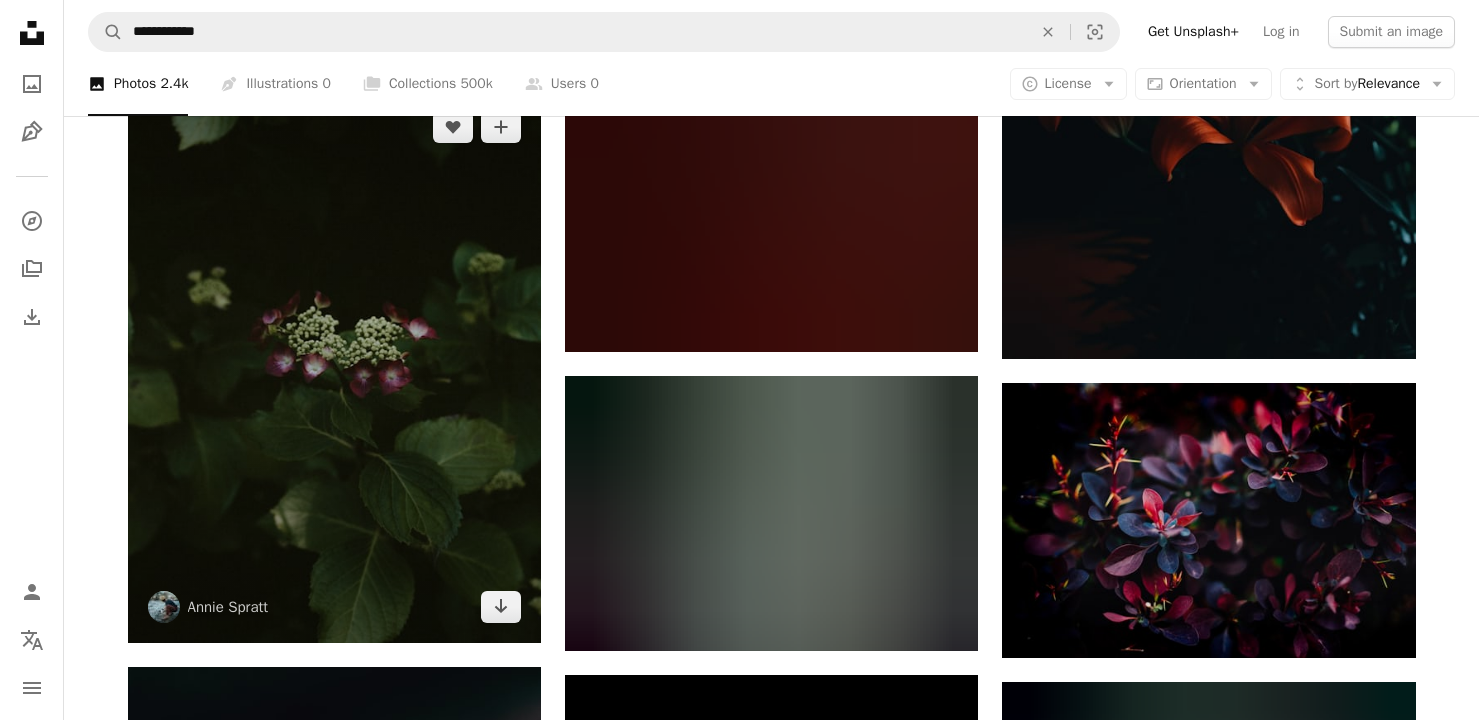 scroll, scrollTop: 17832, scrollLeft: 0, axis: vertical 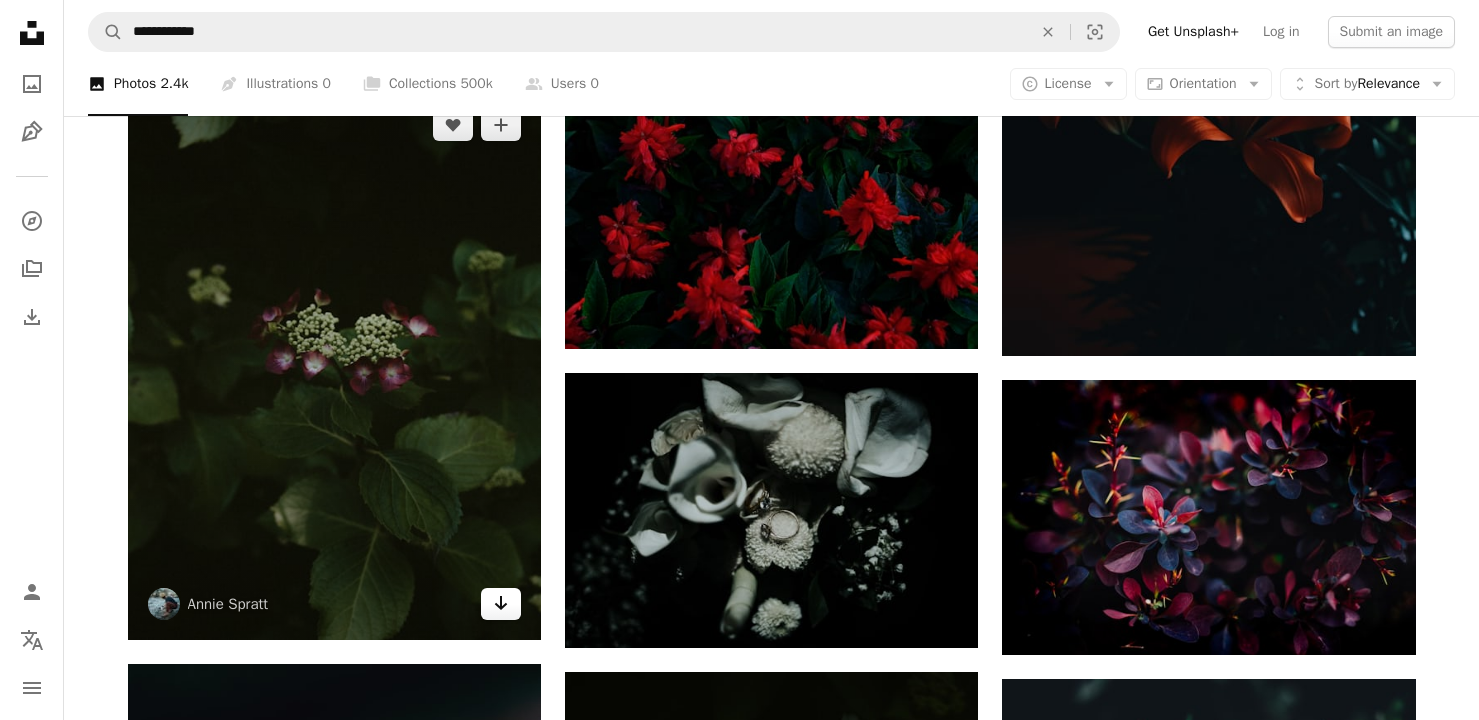 click on "Arrow pointing down" at bounding box center (501, 604) 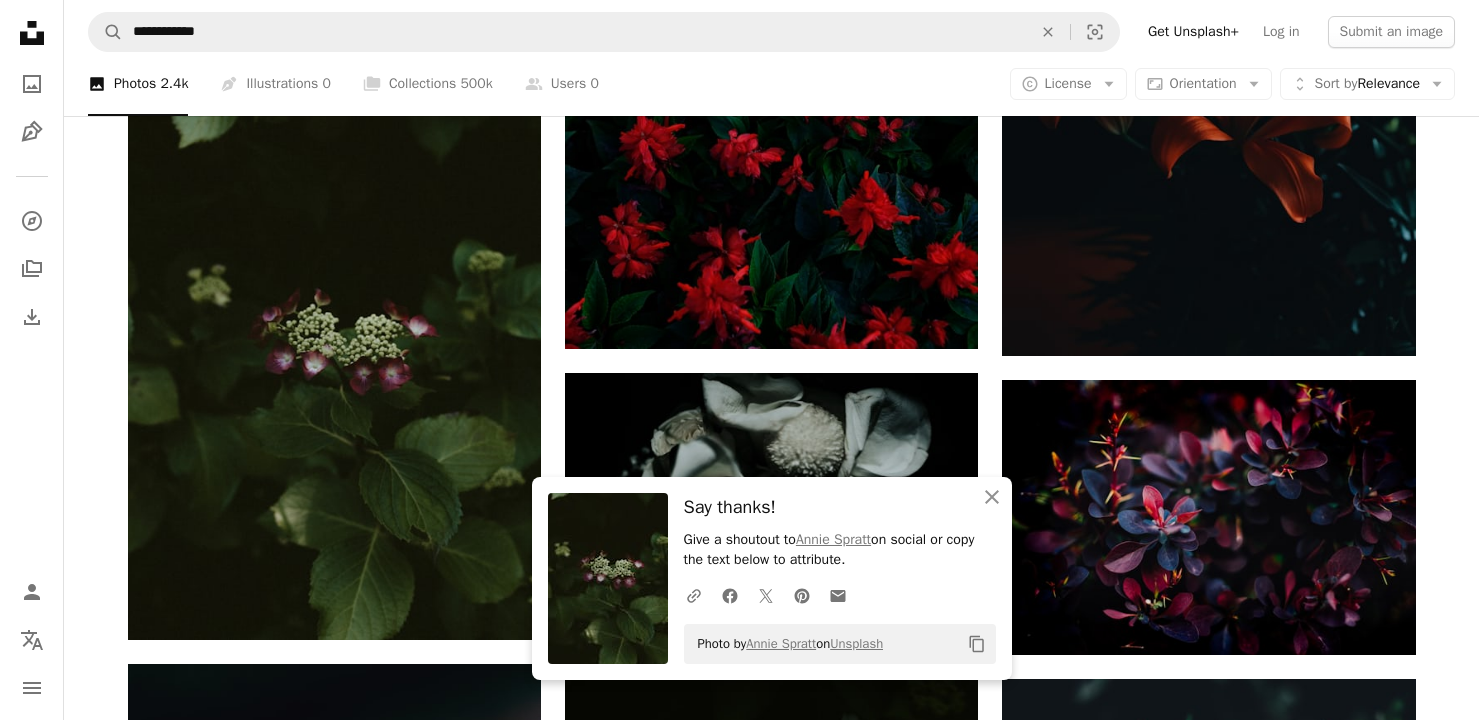 click on "Plus sign for Unsplash+ A heart A plus sign [FIRST] [LAST] For  Unsplash+ A lock   Download Plus sign for Unsplash+ A heart A plus sign [FIRST] [LAST] For  Unsplash+ A lock   Download A heart A plus sign [FIRST] [LAST] Arrow pointing down A heart A plus sign [PERSON] Available for hire A checkmark inside of a circle Arrow pointing down Plus sign for Unsplash+ A heart A plus sign [FIRST] [LAST] For  Unsplash+ A lock   Download A heart A plus sign [FIRST] [LAST] Arrow pointing down A heart A plus sign [PERSON] Available for hire A checkmark inside of a circle Arrow pointing down A heart A plus sign [FIRST] [LAST] Arrow pointing down A heart A plus sign [PERSON] Available for hire A checkmark inside of a circle Arrow pointing down –– ––– –––  –– ––– –  ––– –––  ––––  –   – –– –––  – – ––– –– –– –––– –– Learn More Plus sign for Unsplash+ A heart For" at bounding box center [772, -6610] 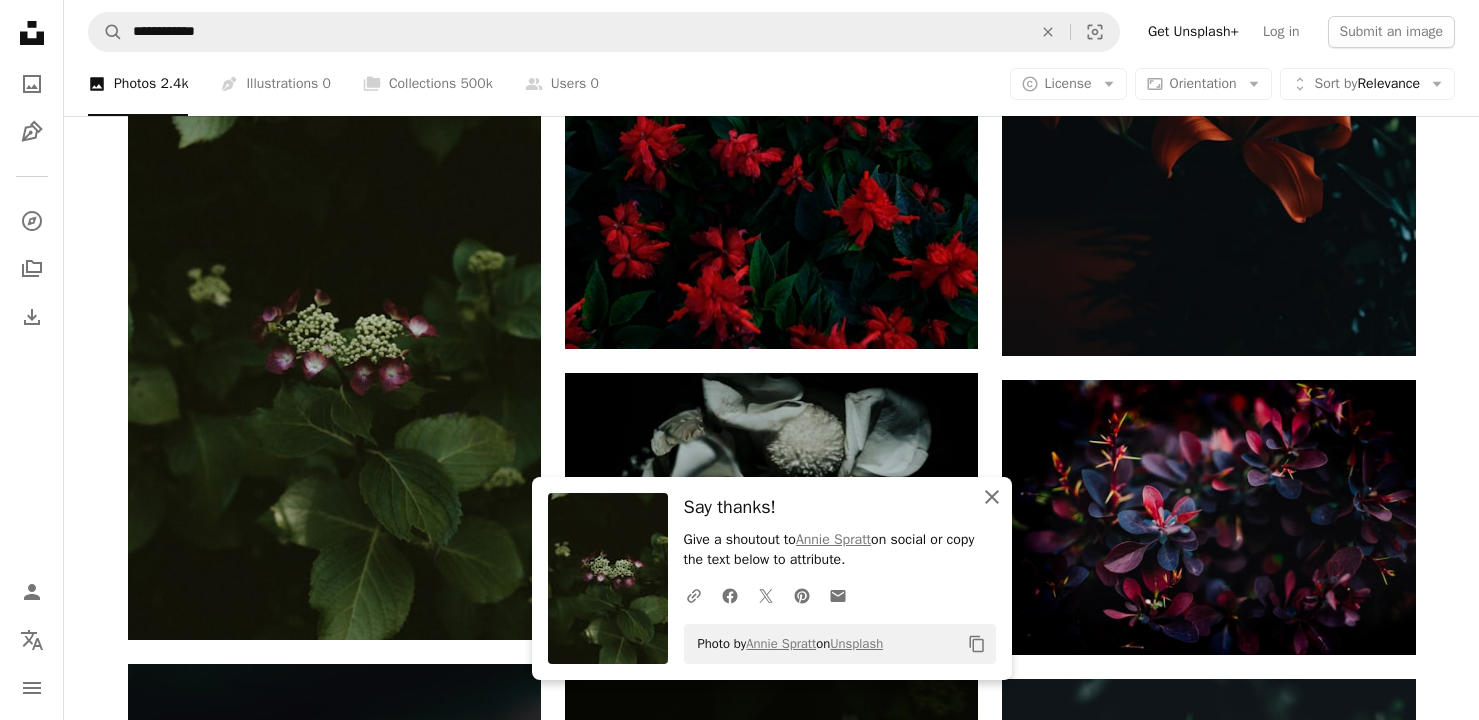 click on "An X shape" 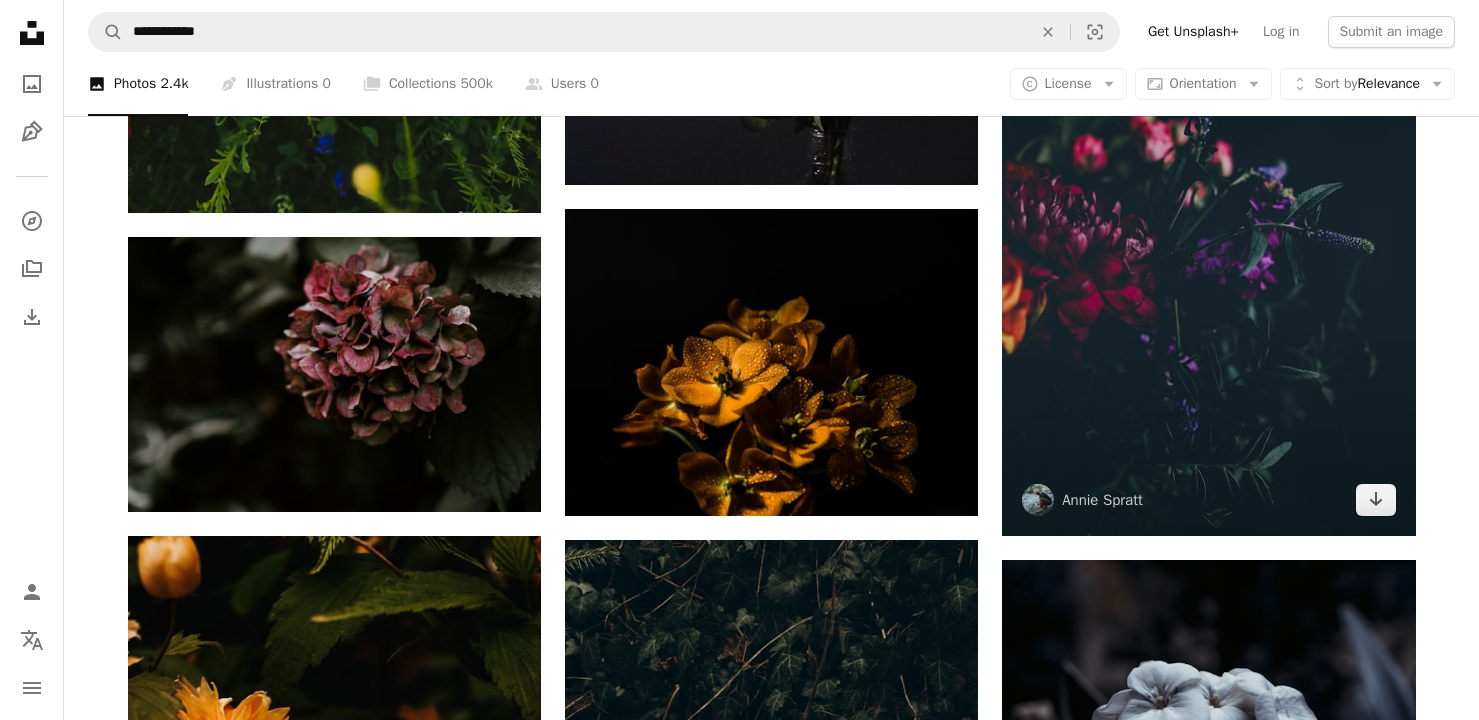 scroll, scrollTop: 21358, scrollLeft: 0, axis: vertical 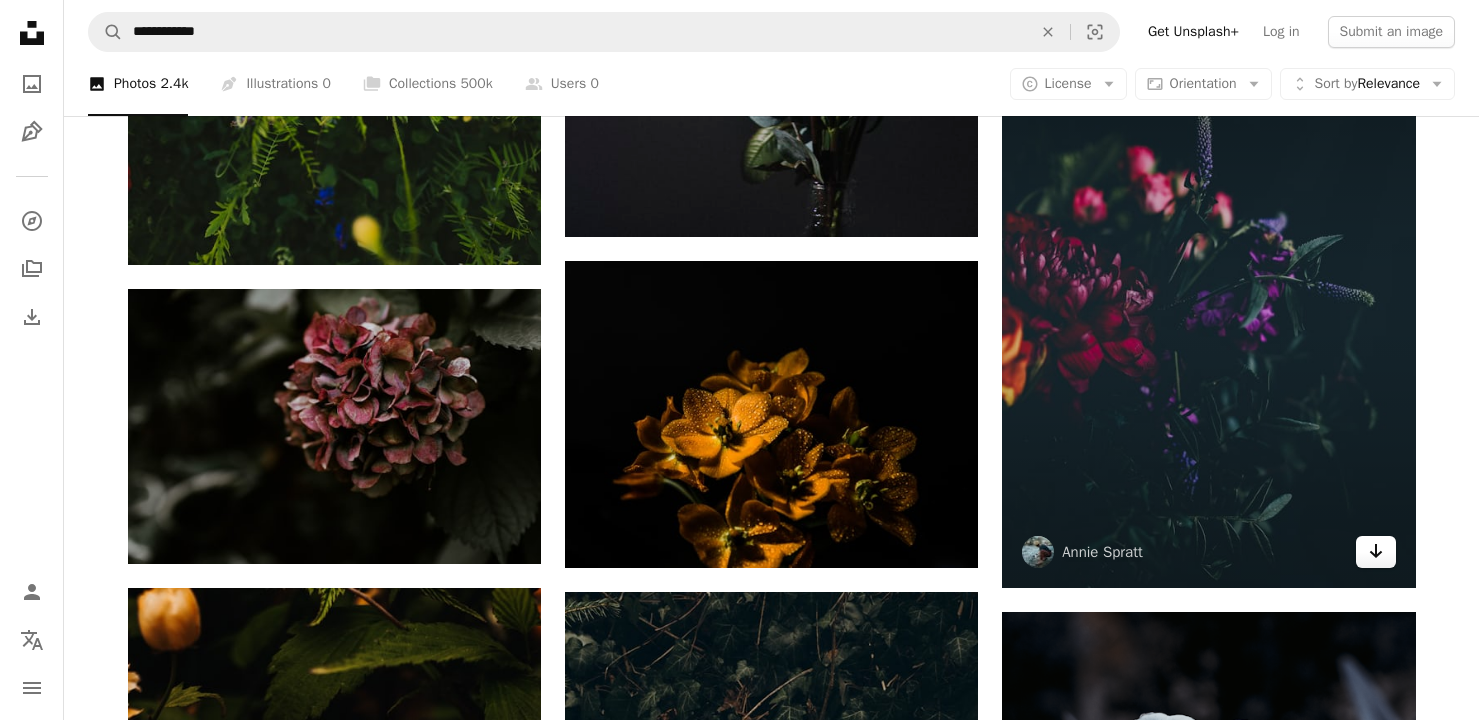click on "Arrow pointing down" 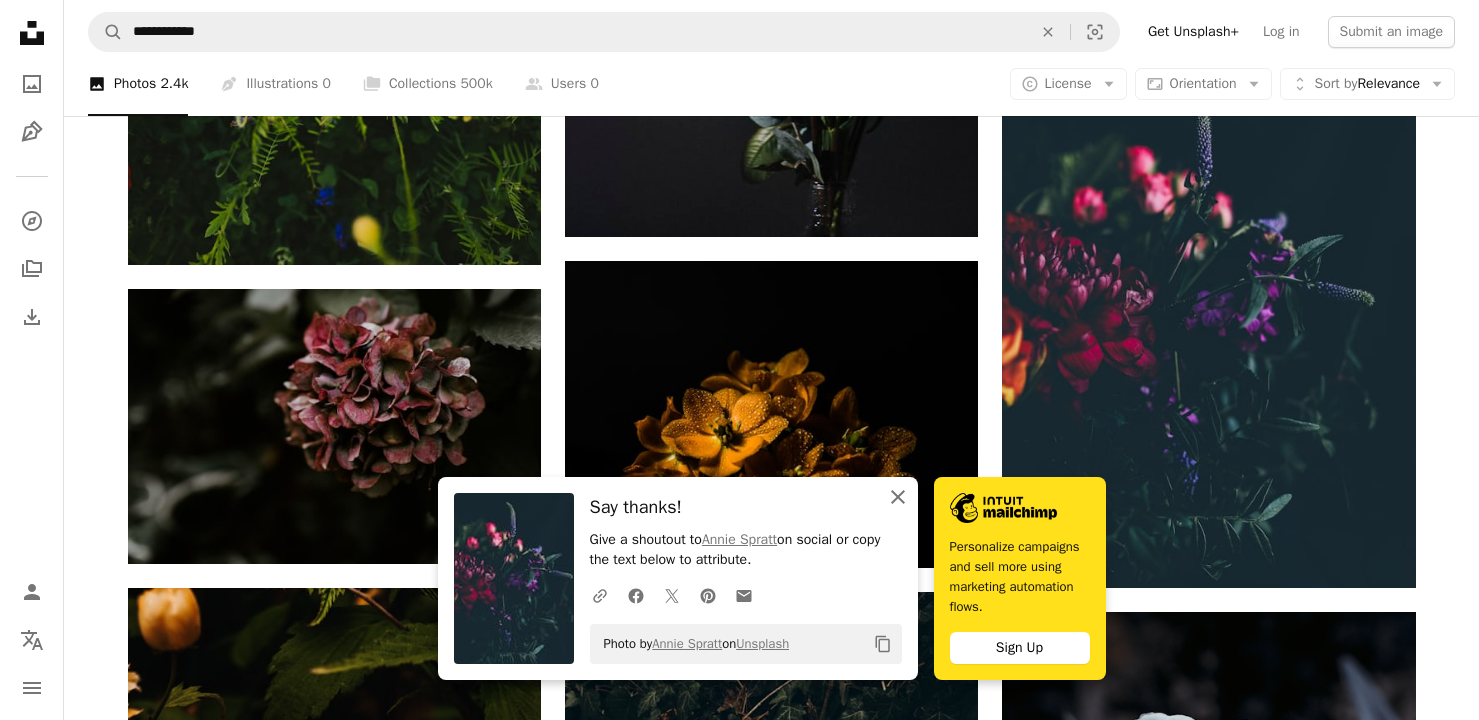 click on "An X shape" 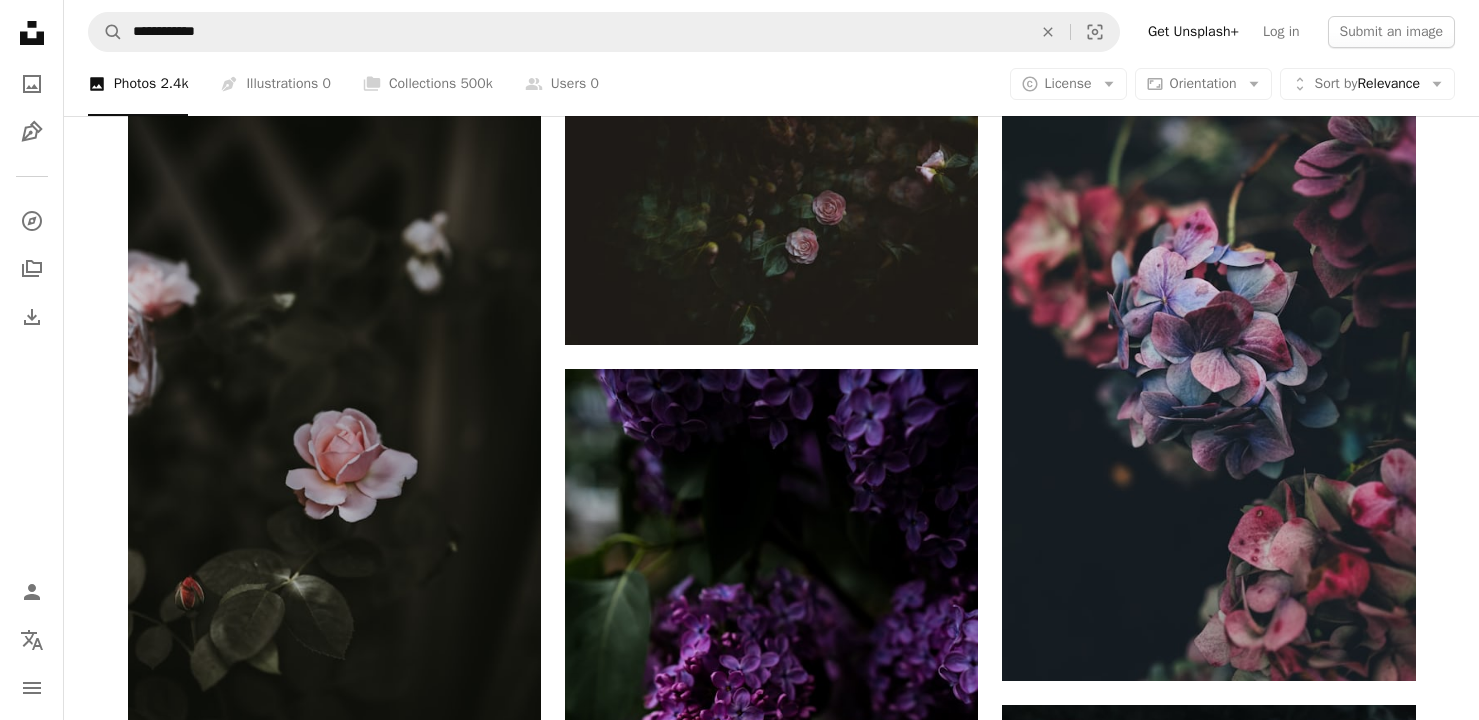 scroll, scrollTop: 24977, scrollLeft: 0, axis: vertical 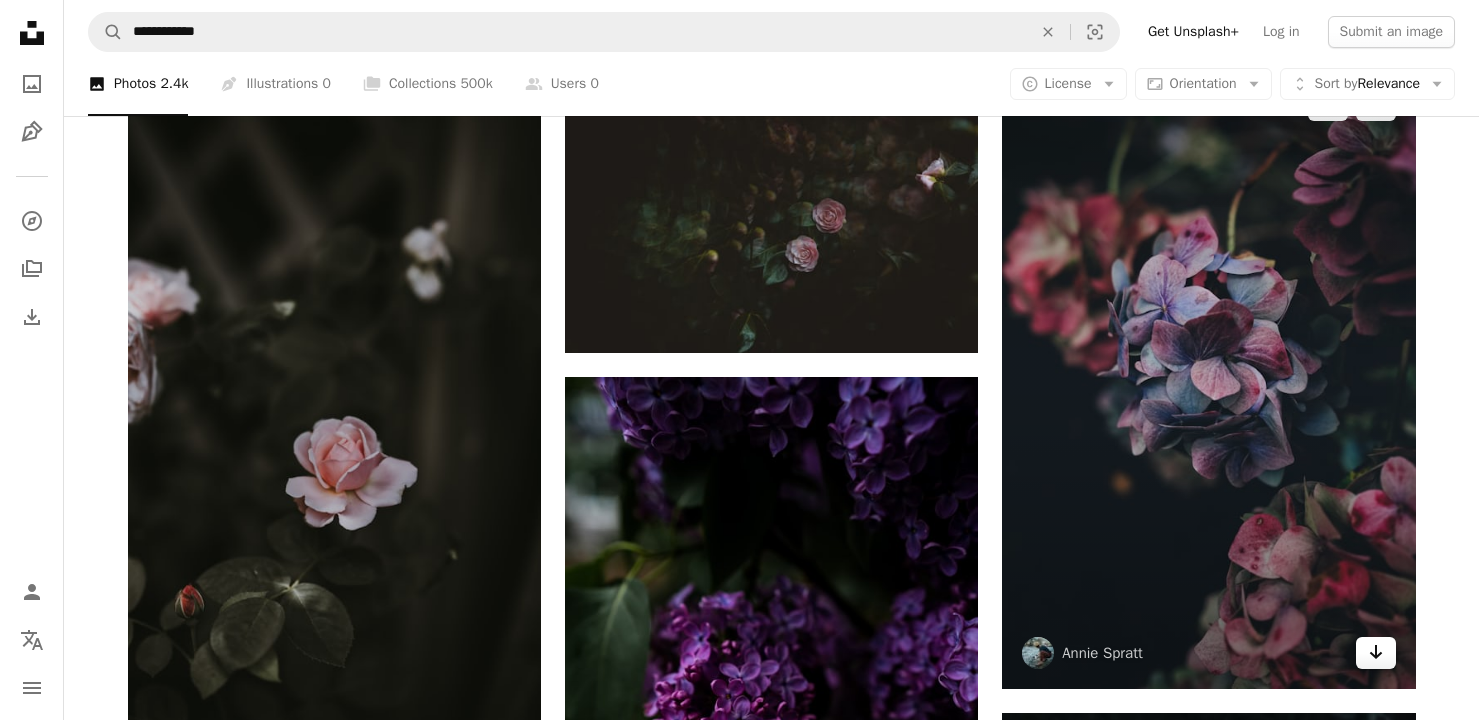 click on "Arrow pointing down" at bounding box center [1376, 653] 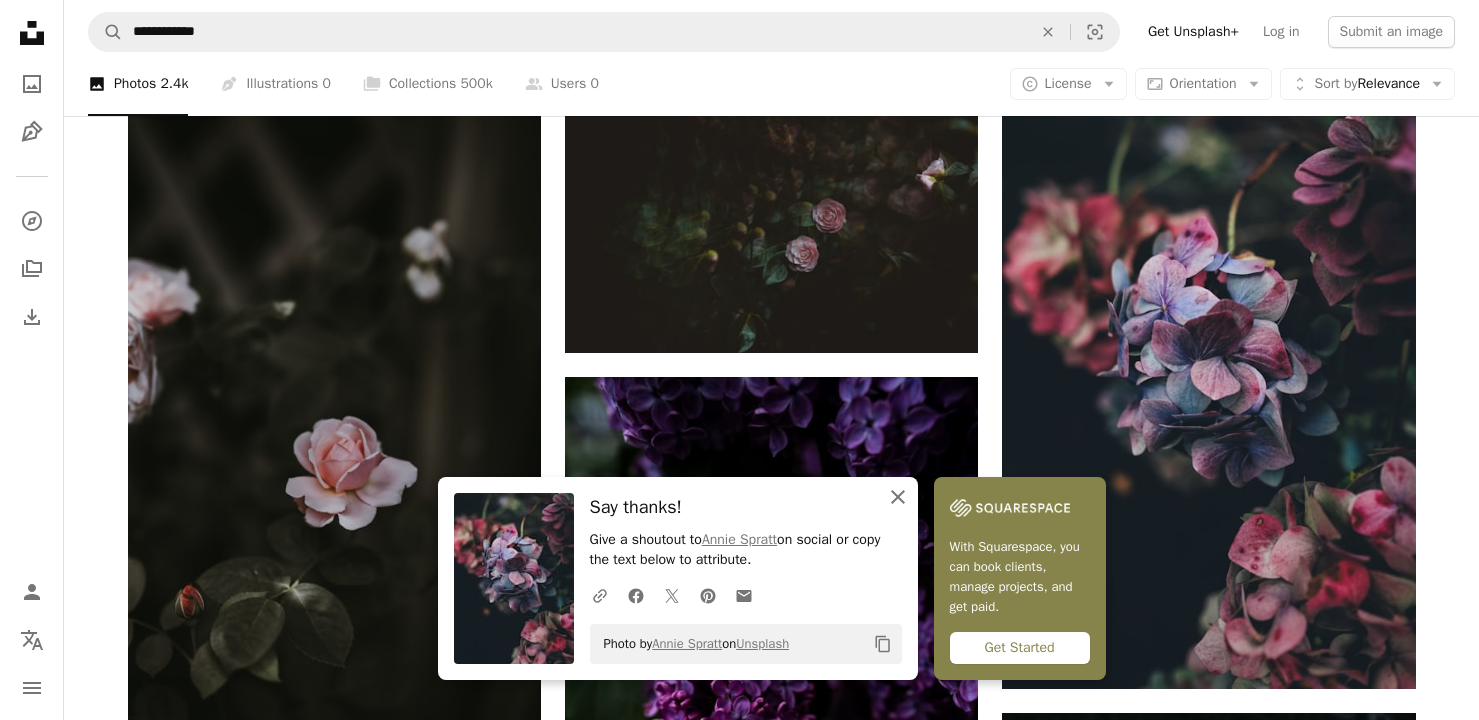 click on "An X shape" 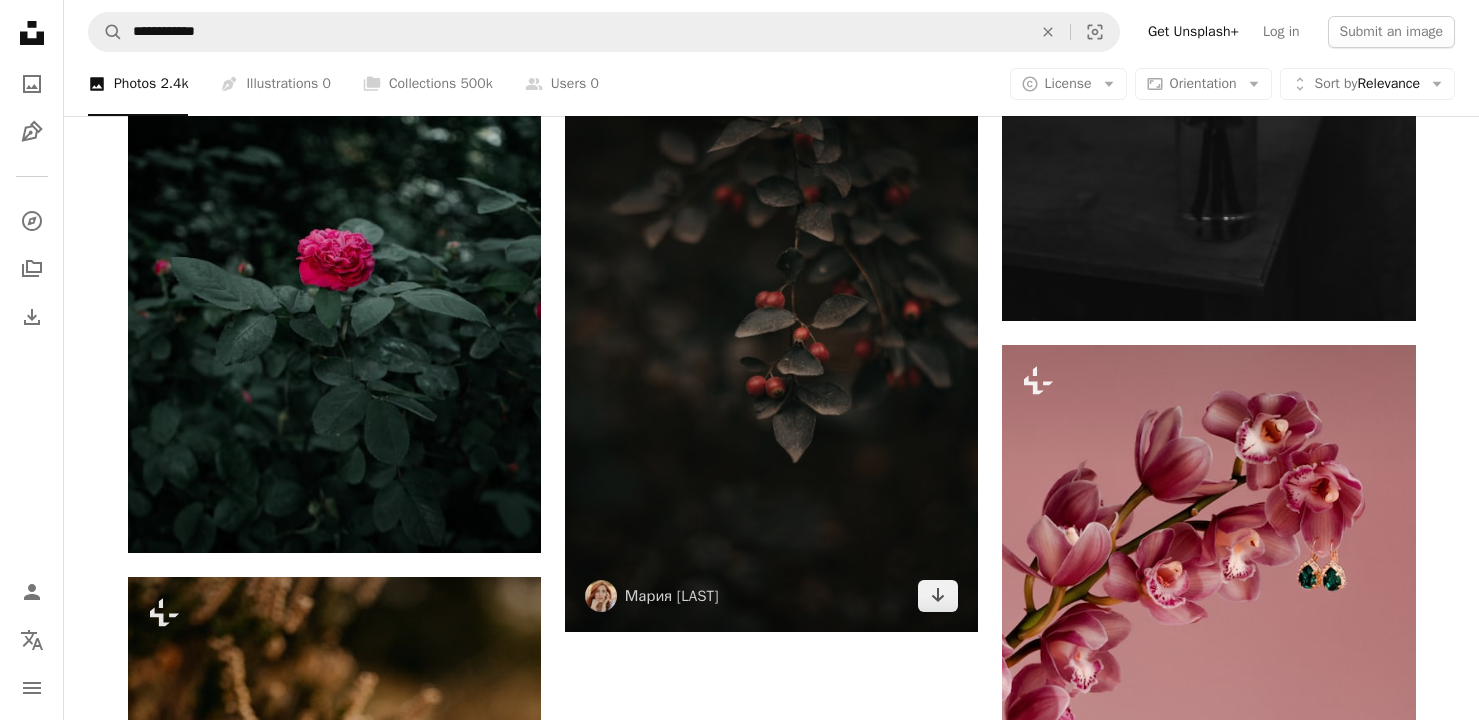 scroll, scrollTop: 52437, scrollLeft: 0, axis: vertical 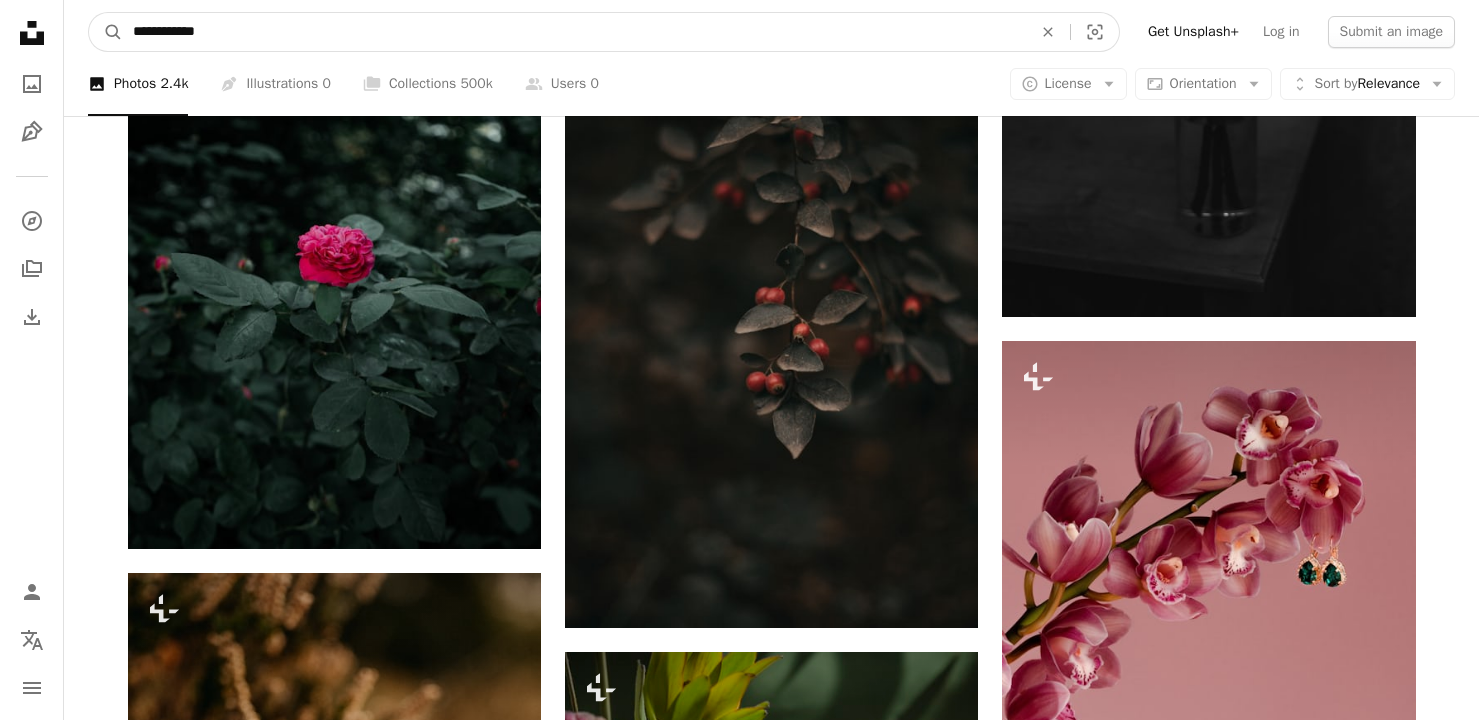 drag, startPoint x: 726, startPoint y: 36, endPoint x: 710, endPoint y: 18, distance: 24.083189 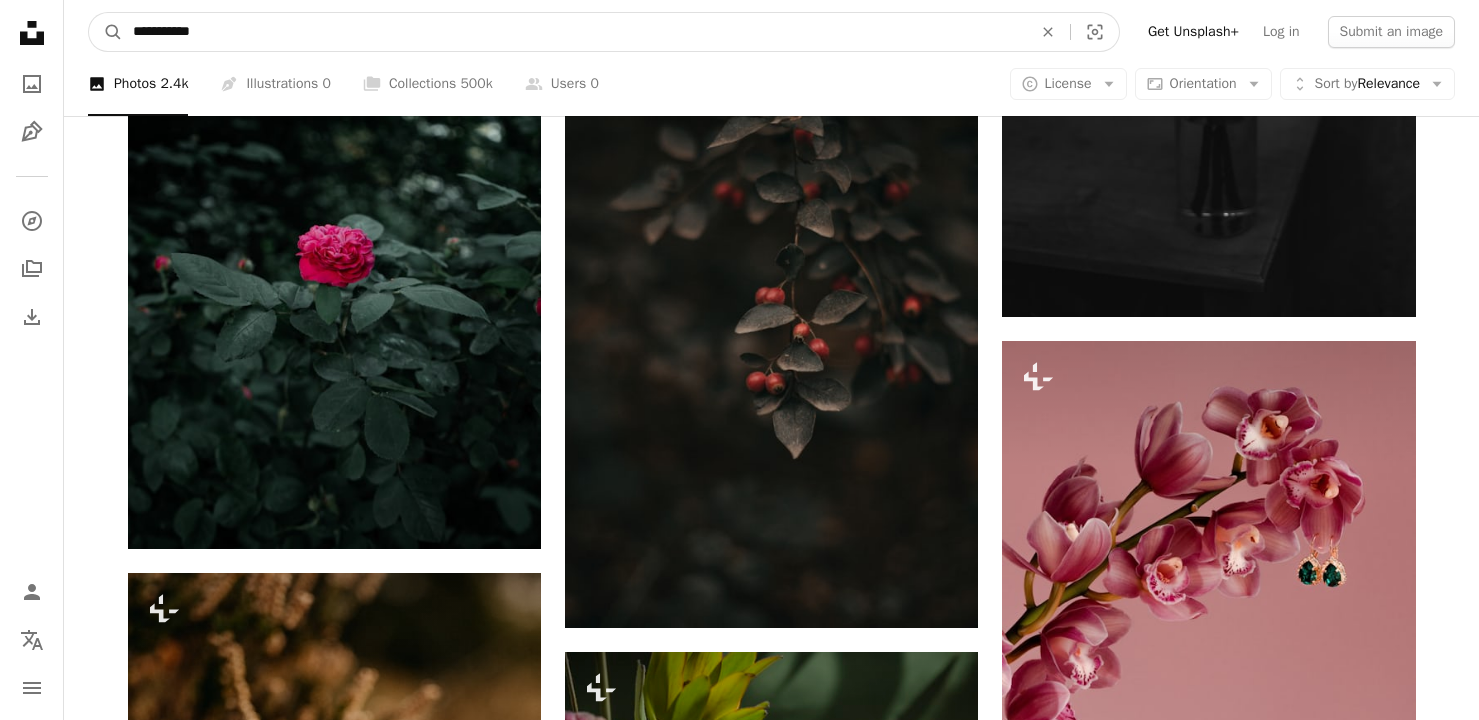 type on "**********" 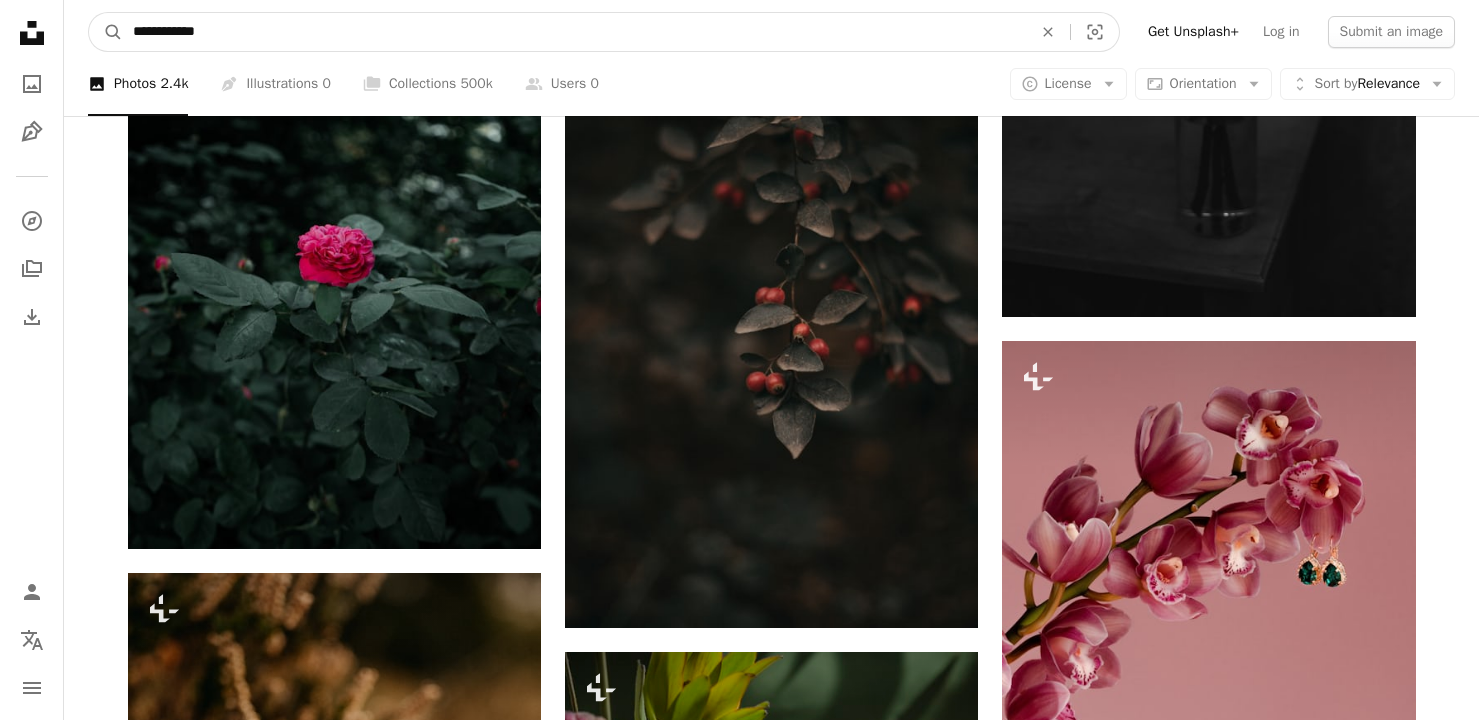 click on "A magnifying glass" at bounding box center (106, 32) 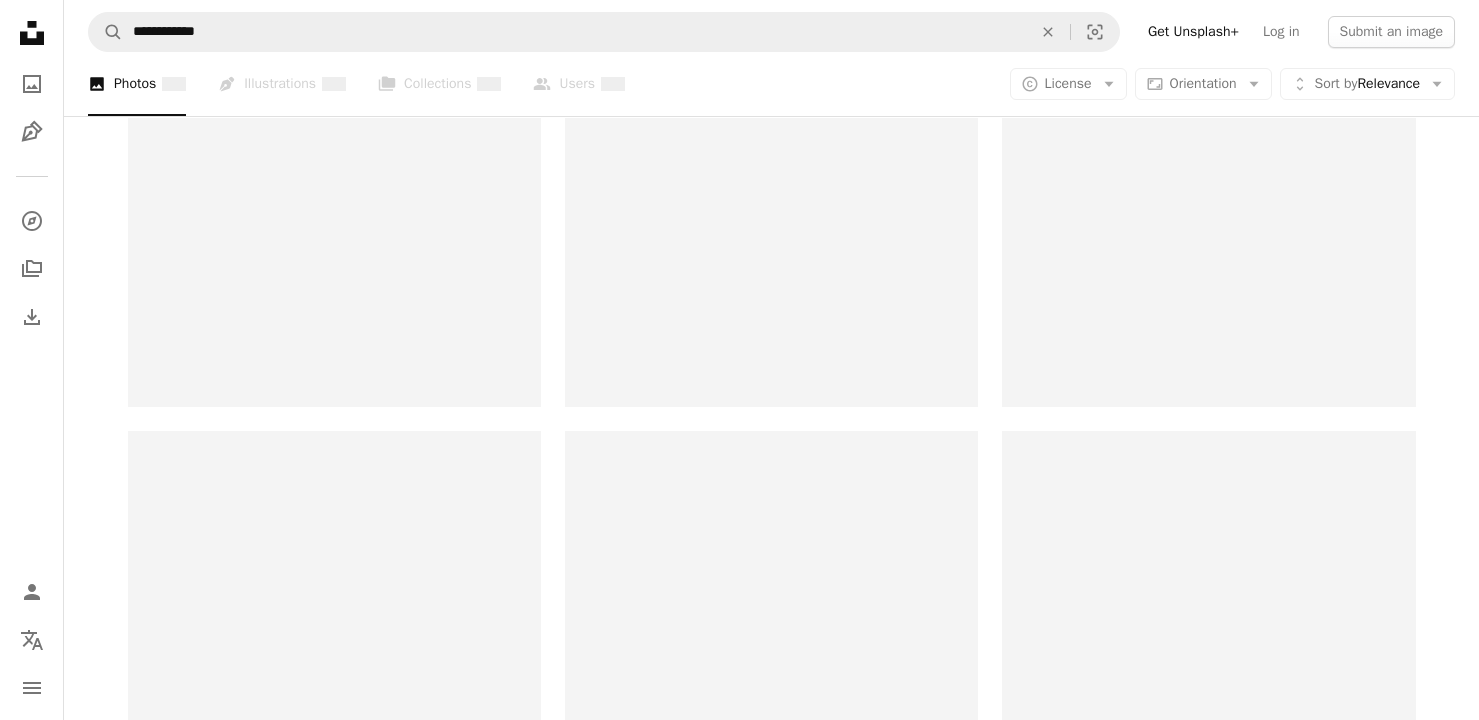 scroll, scrollTop: 0, scrollLeft: 0, axis: both 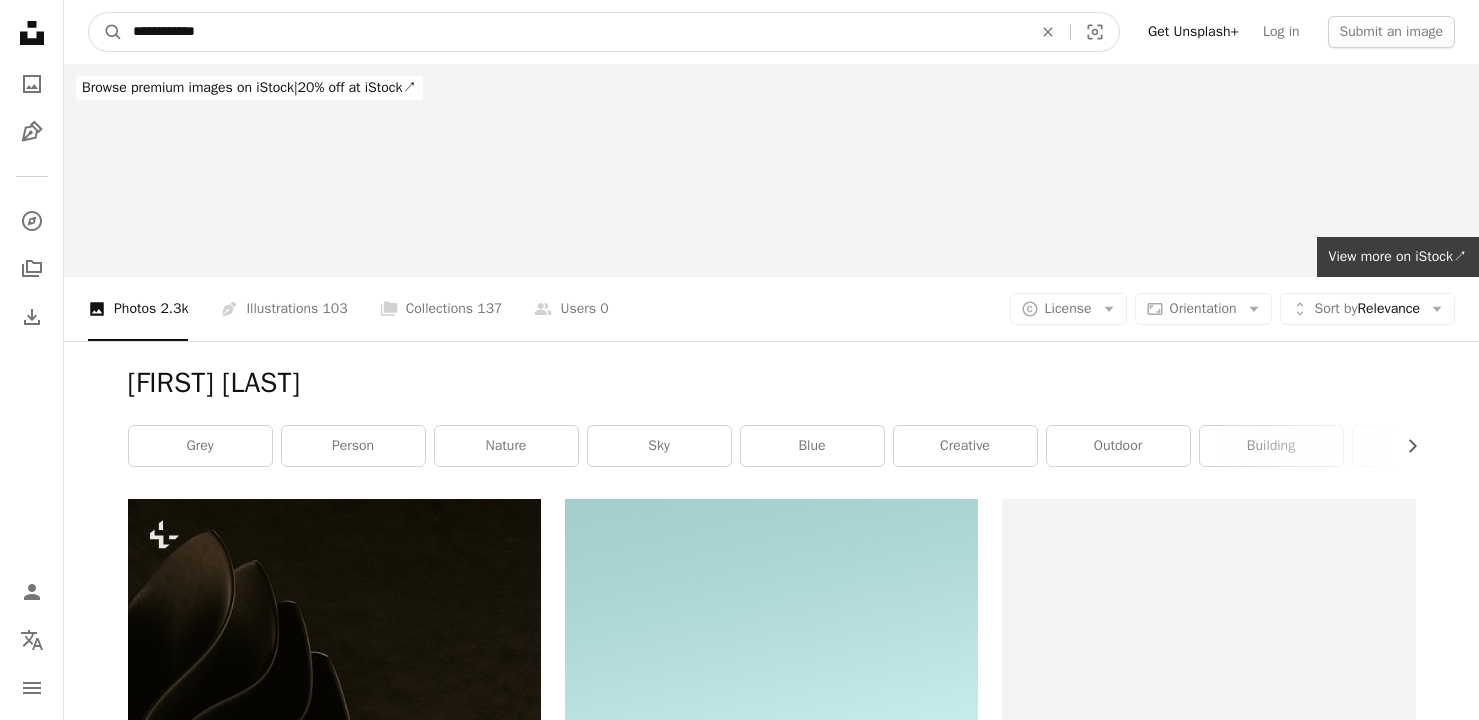 drag, startPoint x: 168, startPoint y: 36, endPoint x: 179, endPoint y: 35, distance: 11.045361 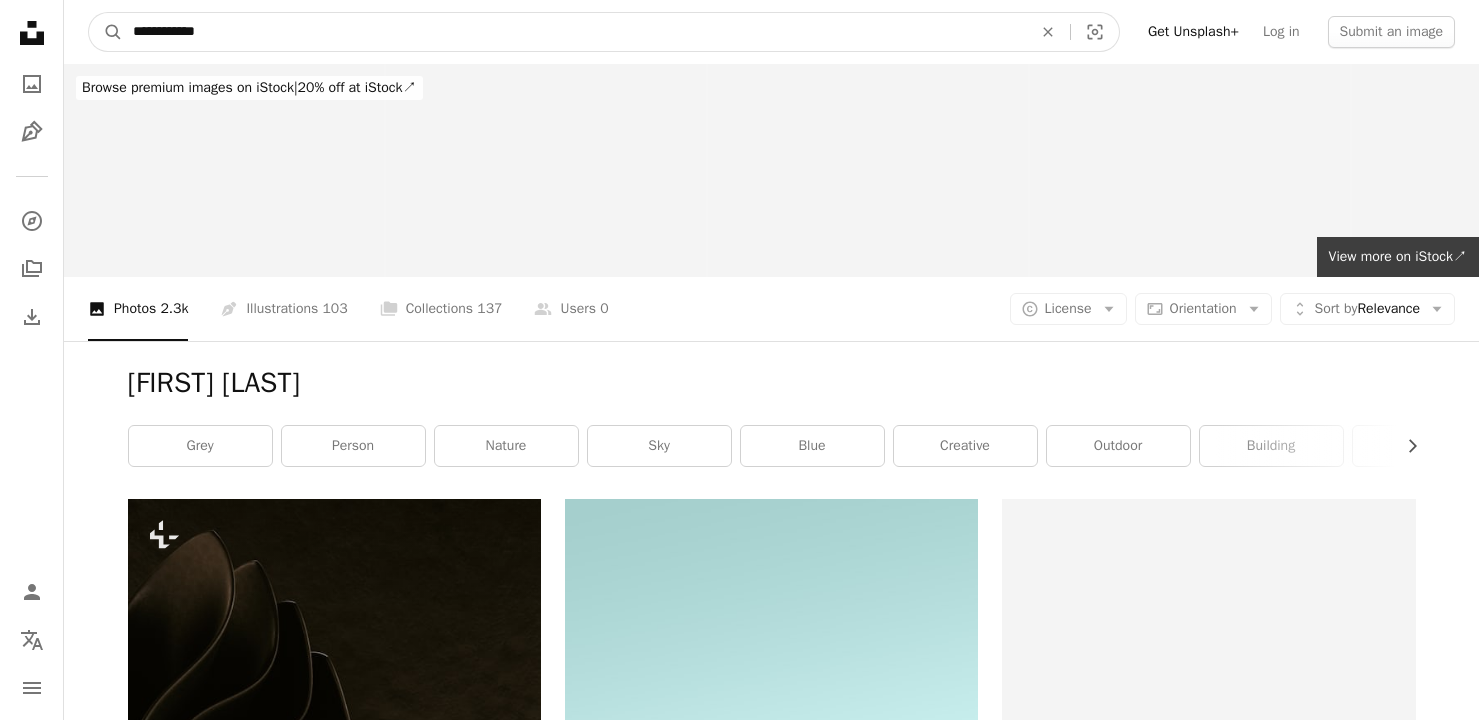 click on "**********" at bounding box center [574, 32] 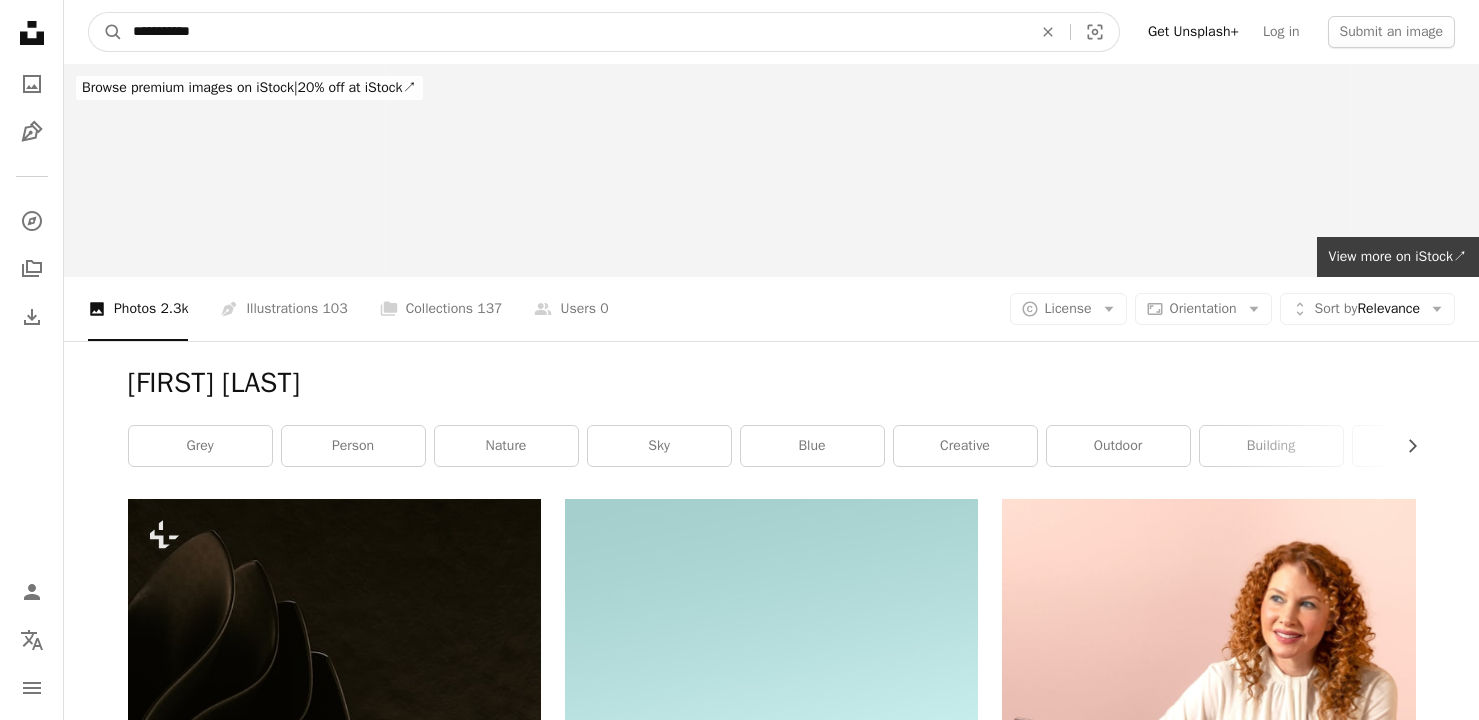 type on "**********" 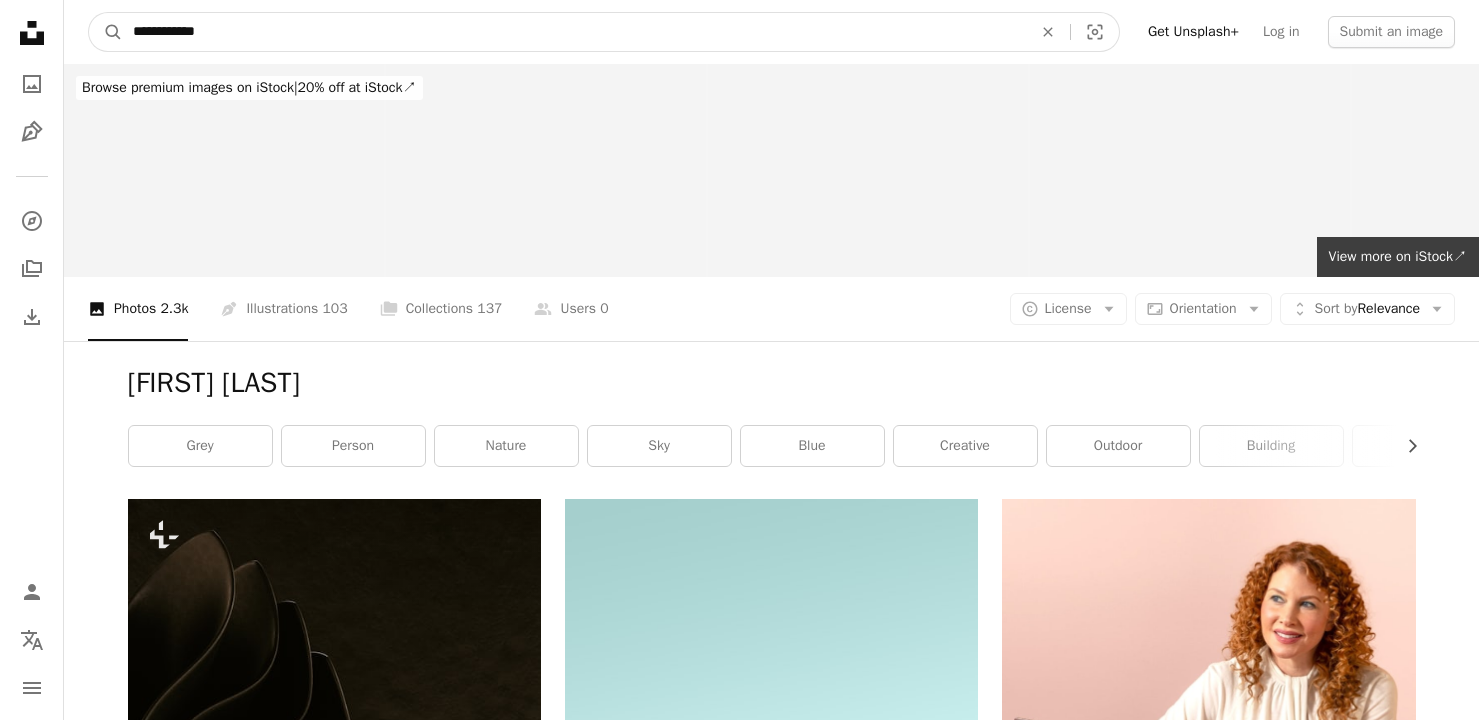 click on "A magnifying glass" at bounding box center (106, 32) 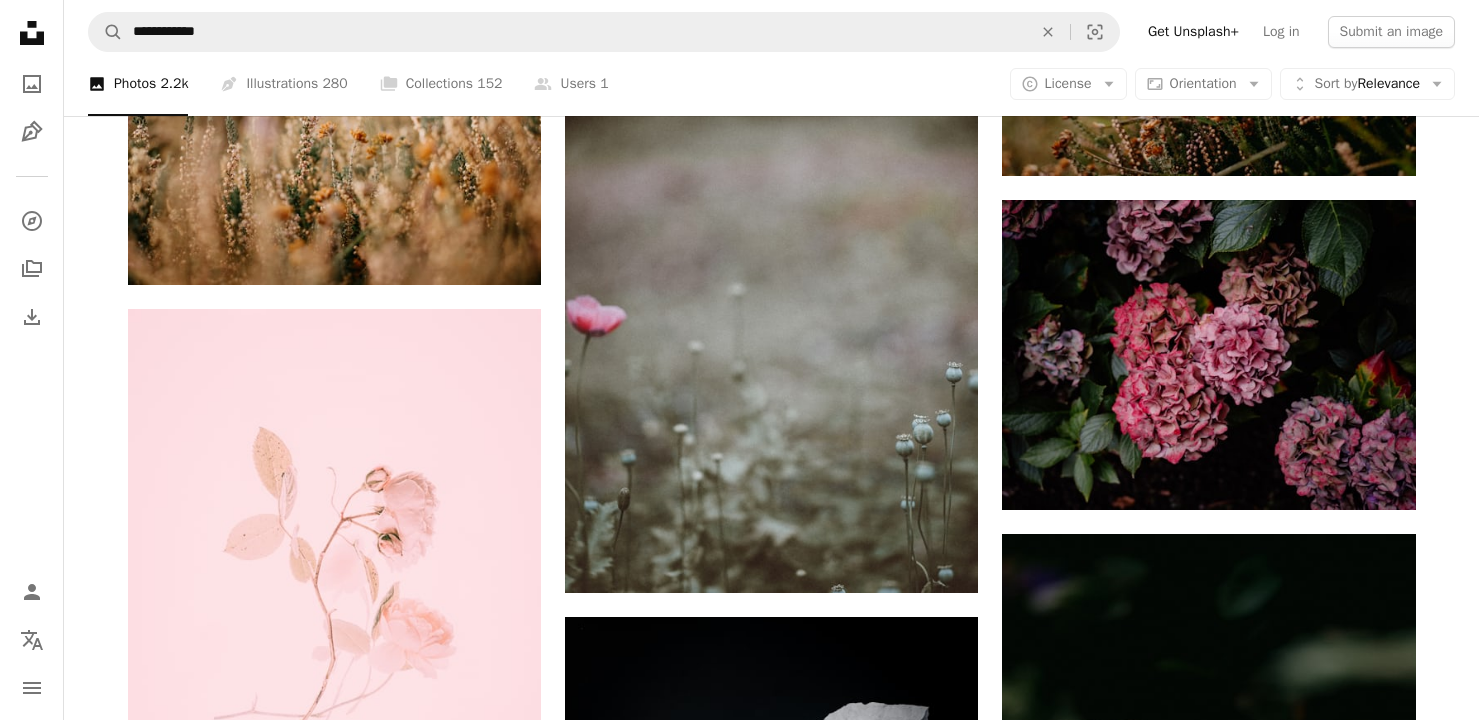 scroll, scrollTop: 1398, scrollLeft: 0, axis: vertical 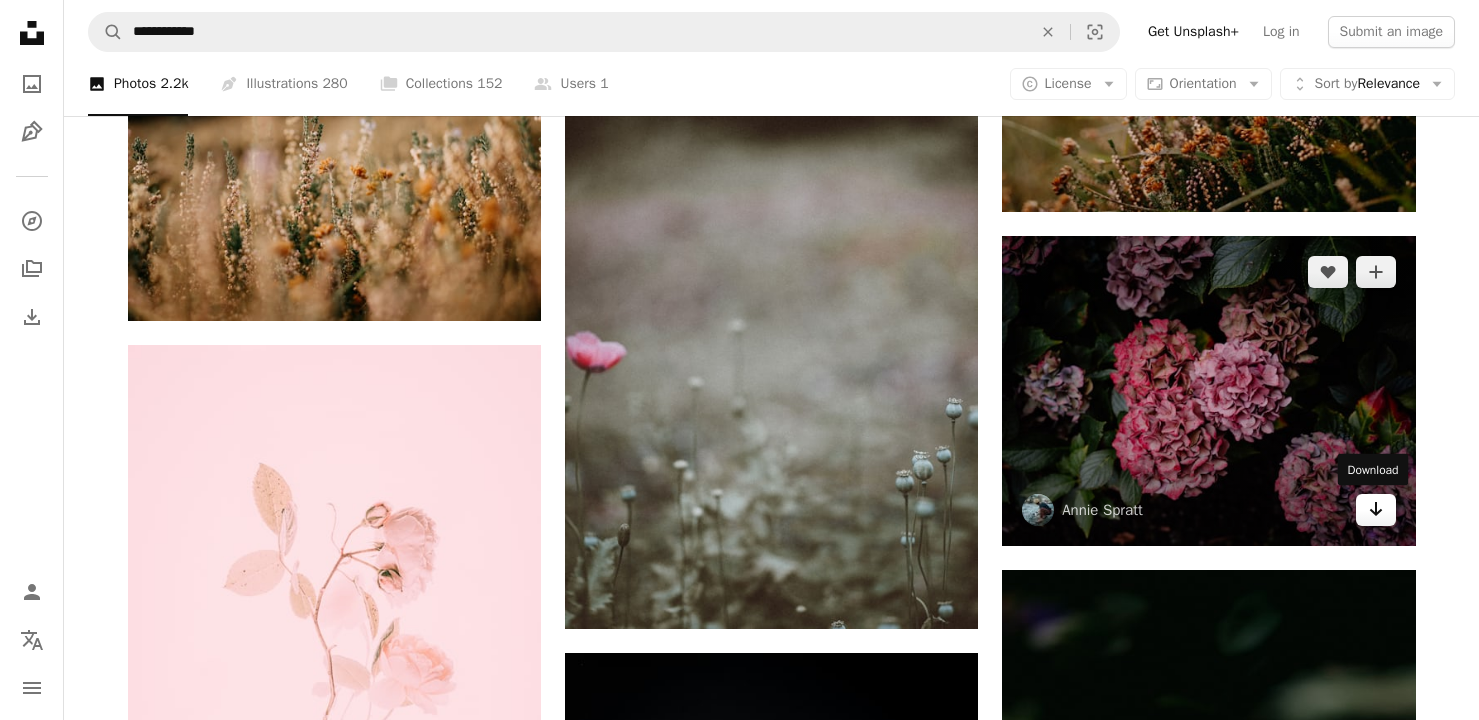 click on "Arrow pointing down" at bounding box center [1376, 510] 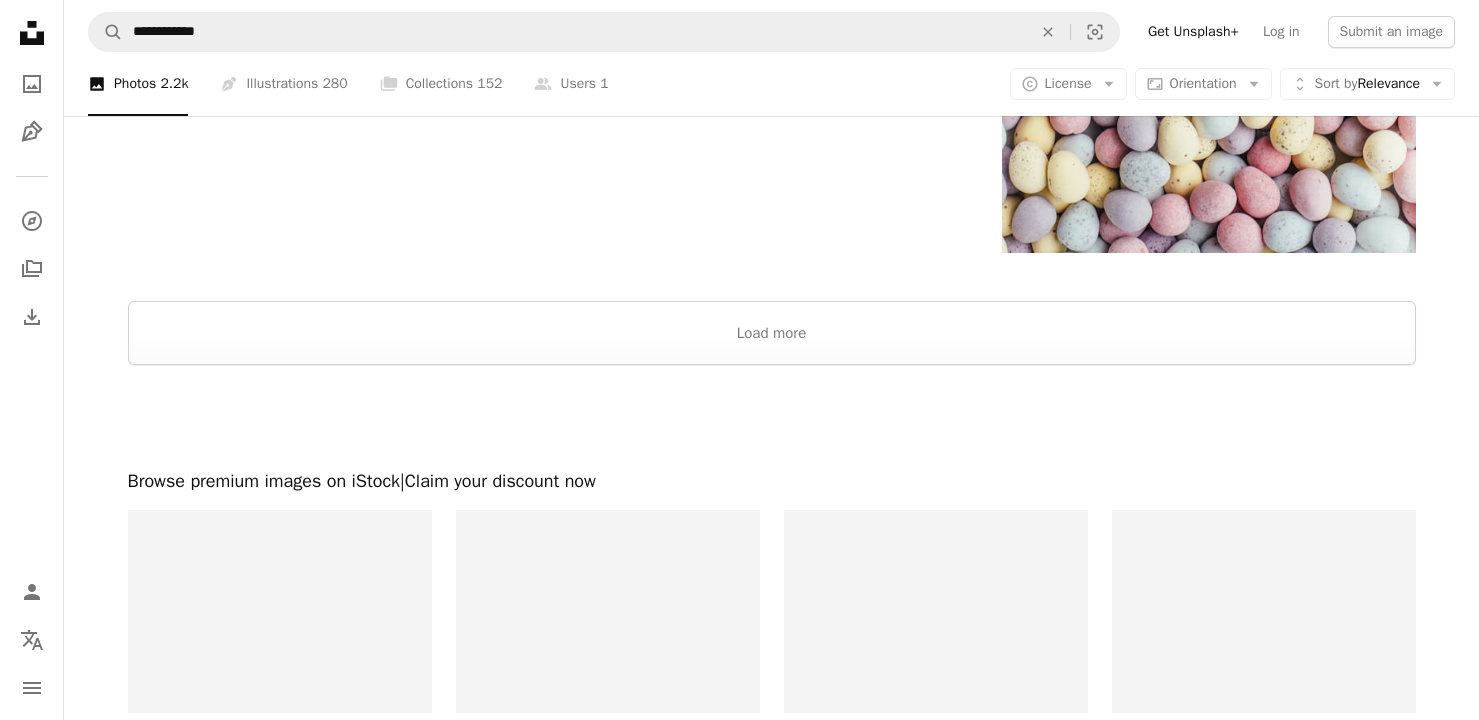 scroll, scrollTop: 4214, scrollLeft: 0, axis: vertical 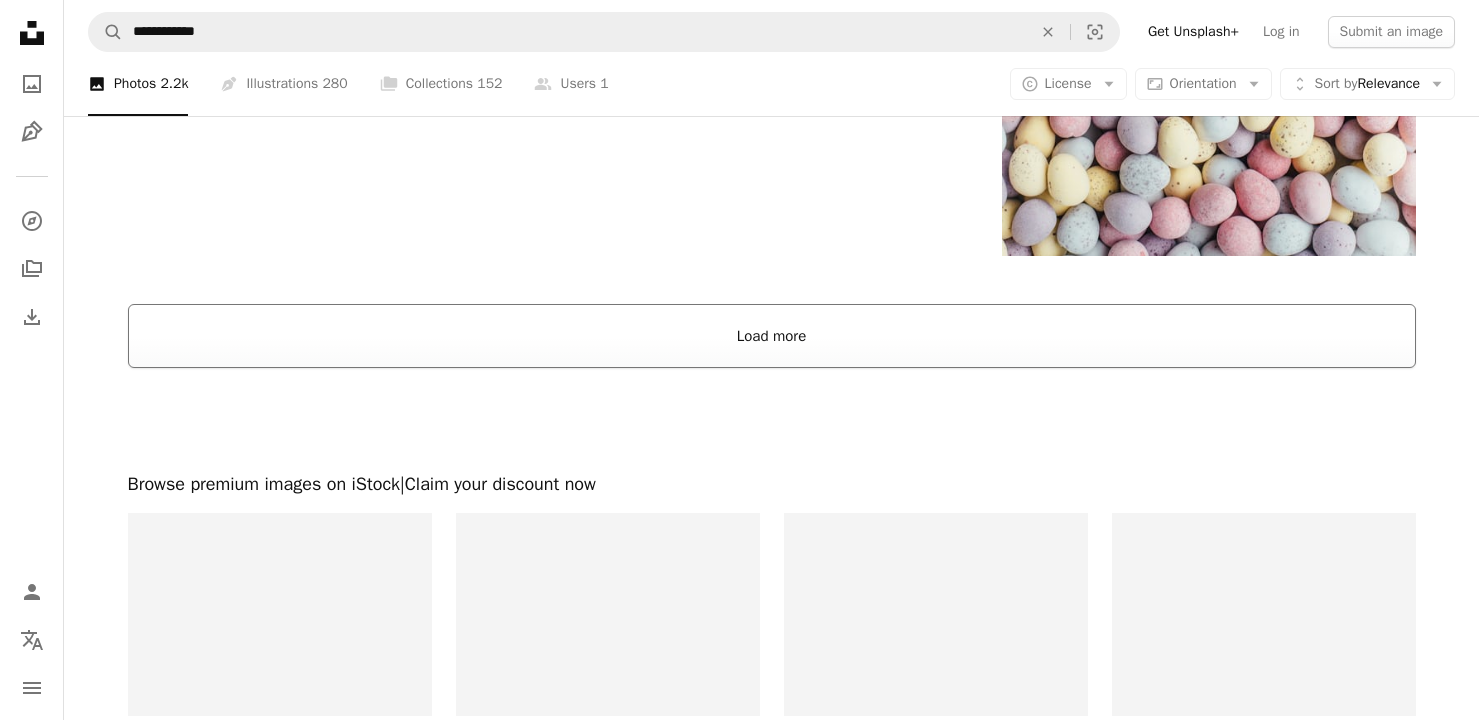 click on "Load more" at bounding box center (772, 336) 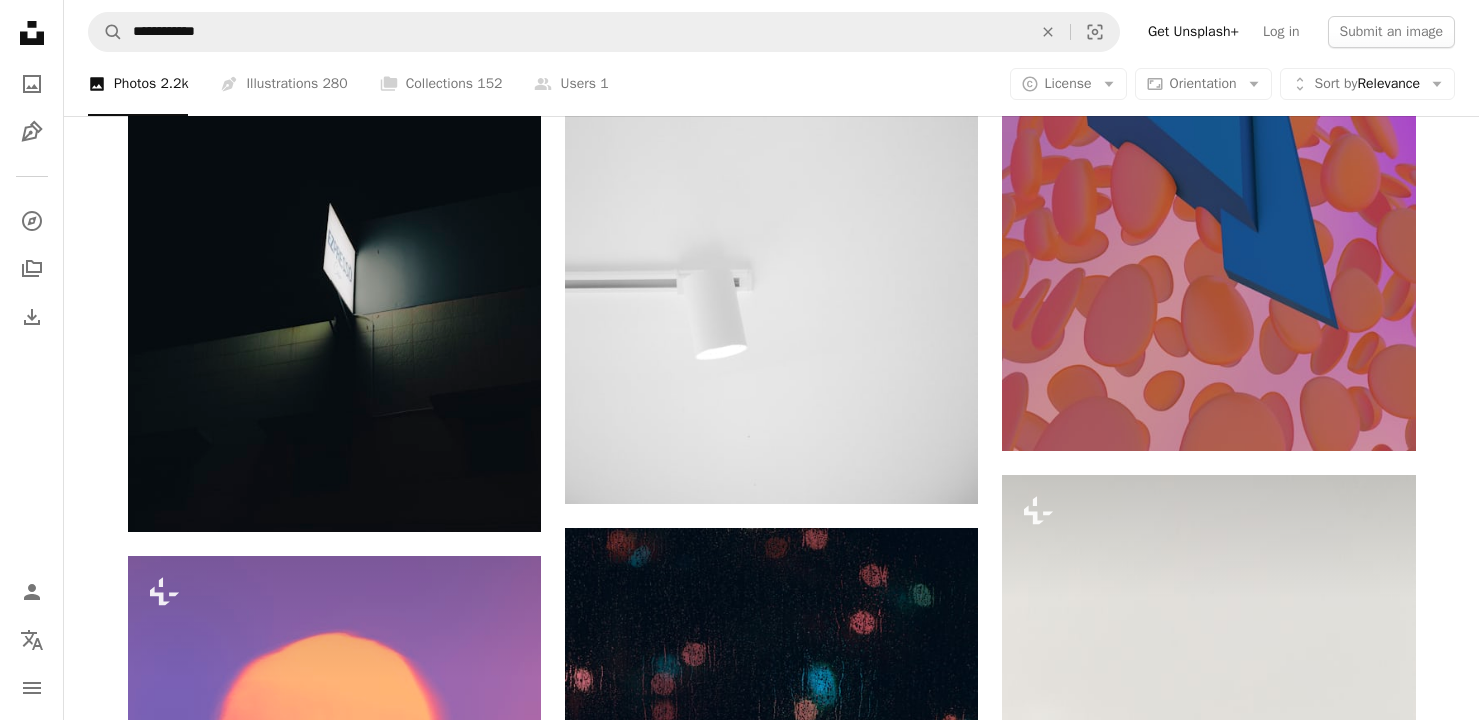 scroll, scrollTop: 37498, scrollLeft: 0, axis: vertical 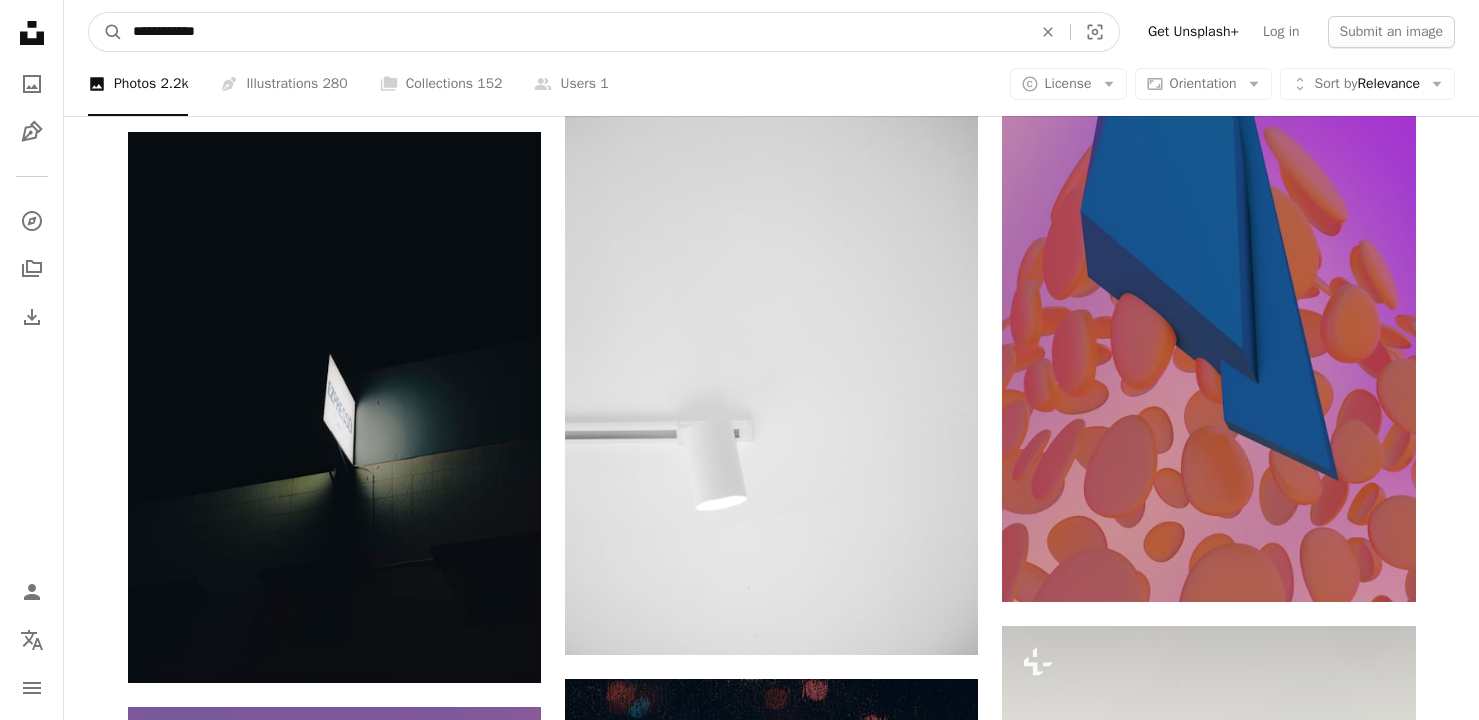 drag, startPoint x: 386, startPoint y: 36, endPoint x: 76, endPoint y: 3, distance: 311.7515 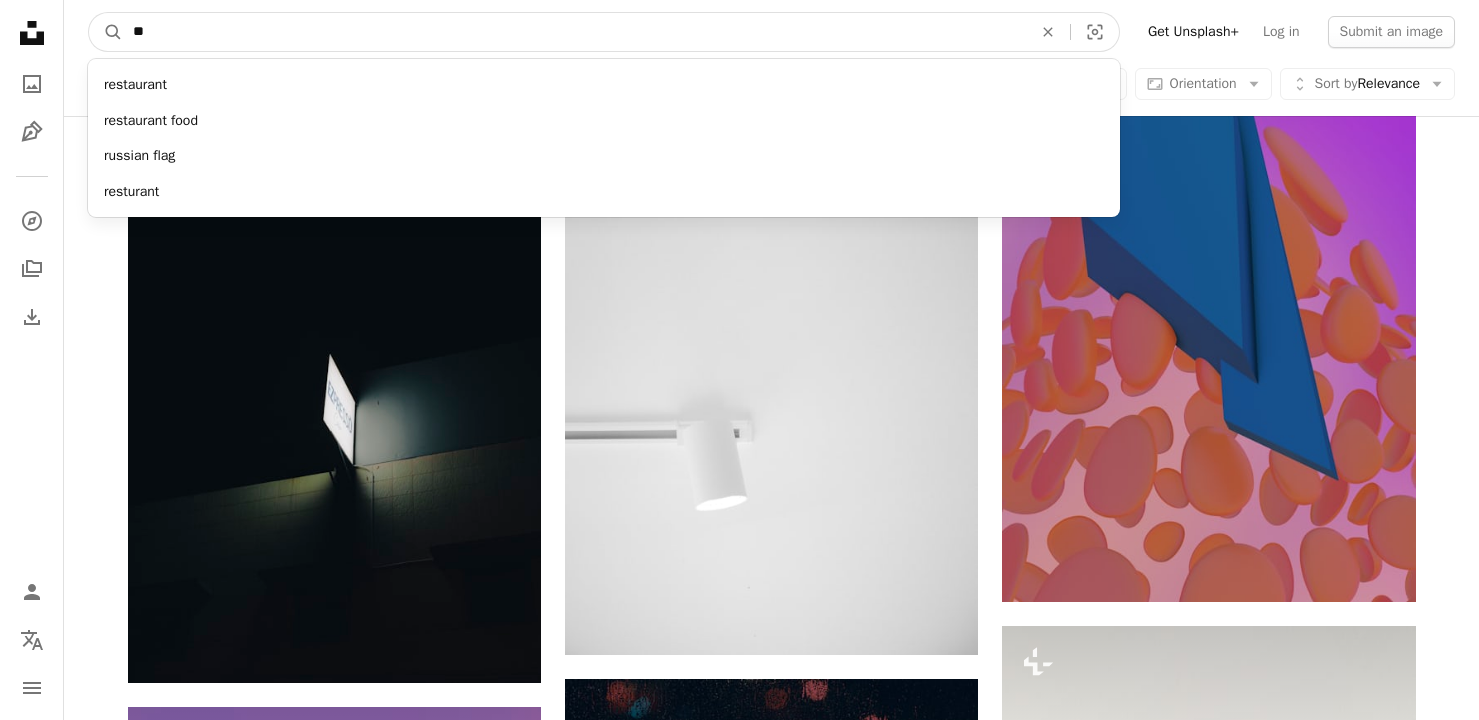 type on "*" 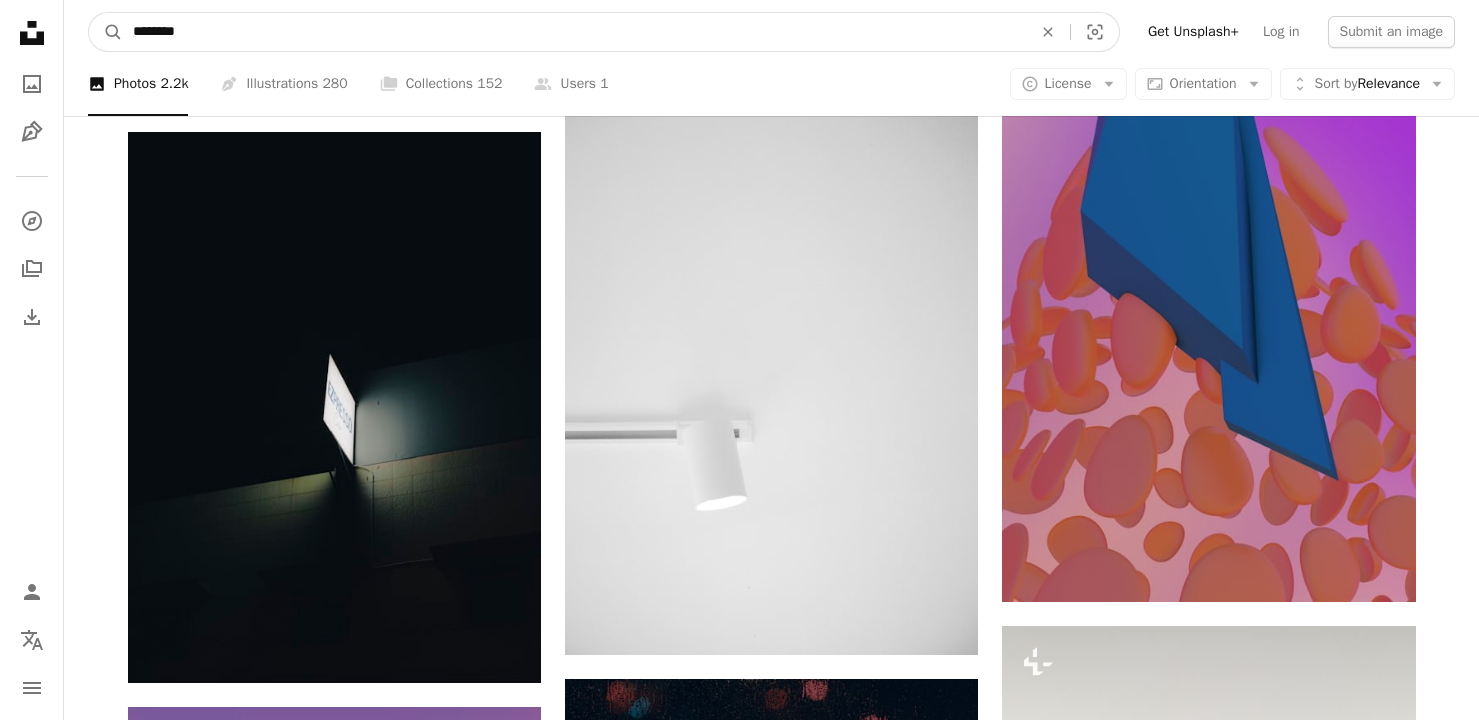 type on "*********" 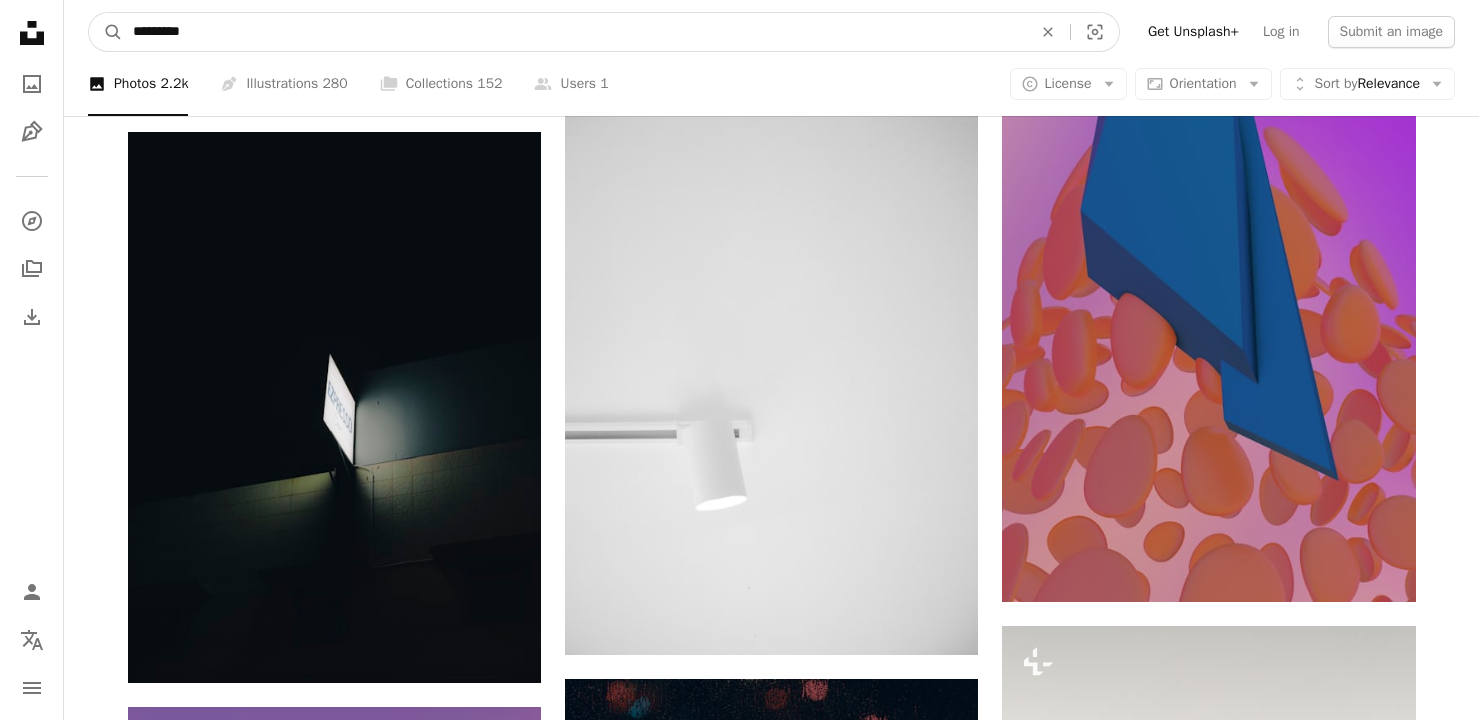 click on "A magnifying glass" at bounding box center (106, 32) 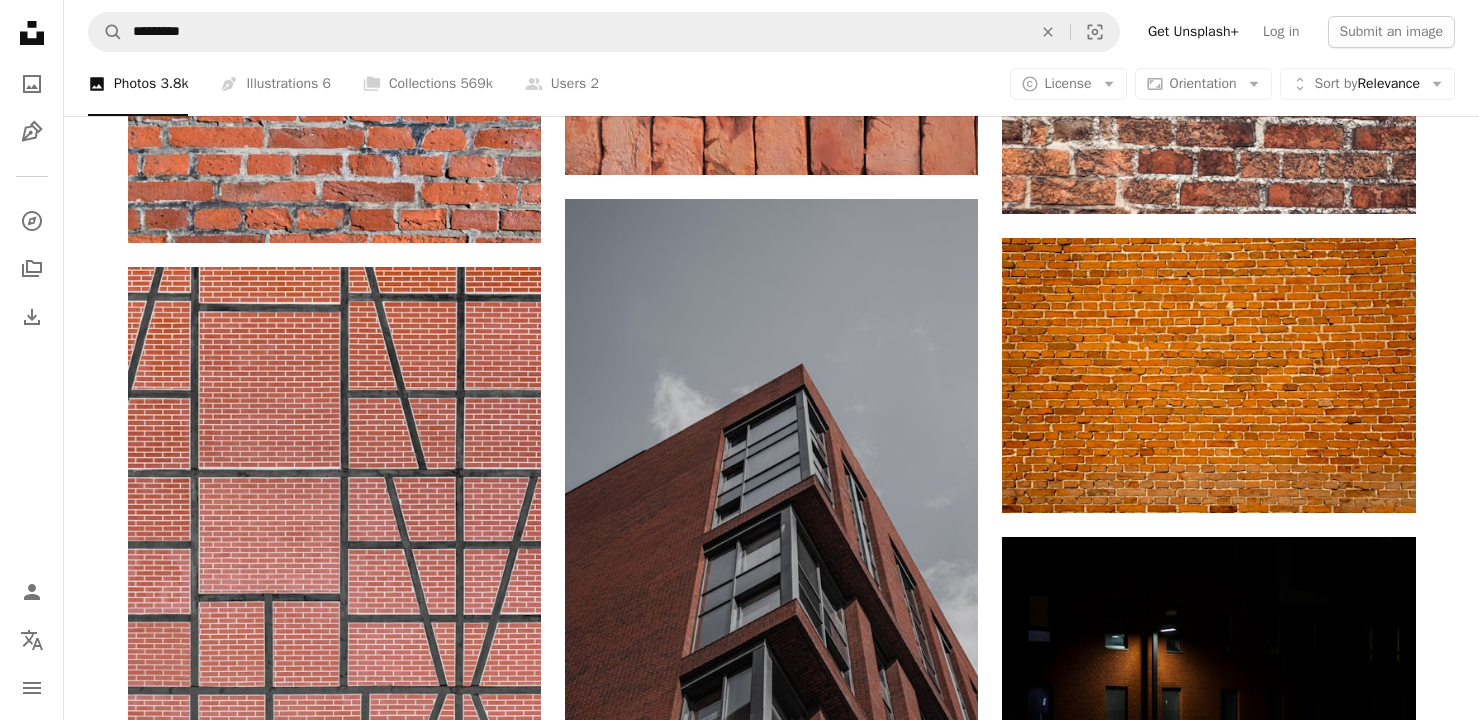 scroll, scrollTop: 1534, scrollLeft: 0, axis: vertical 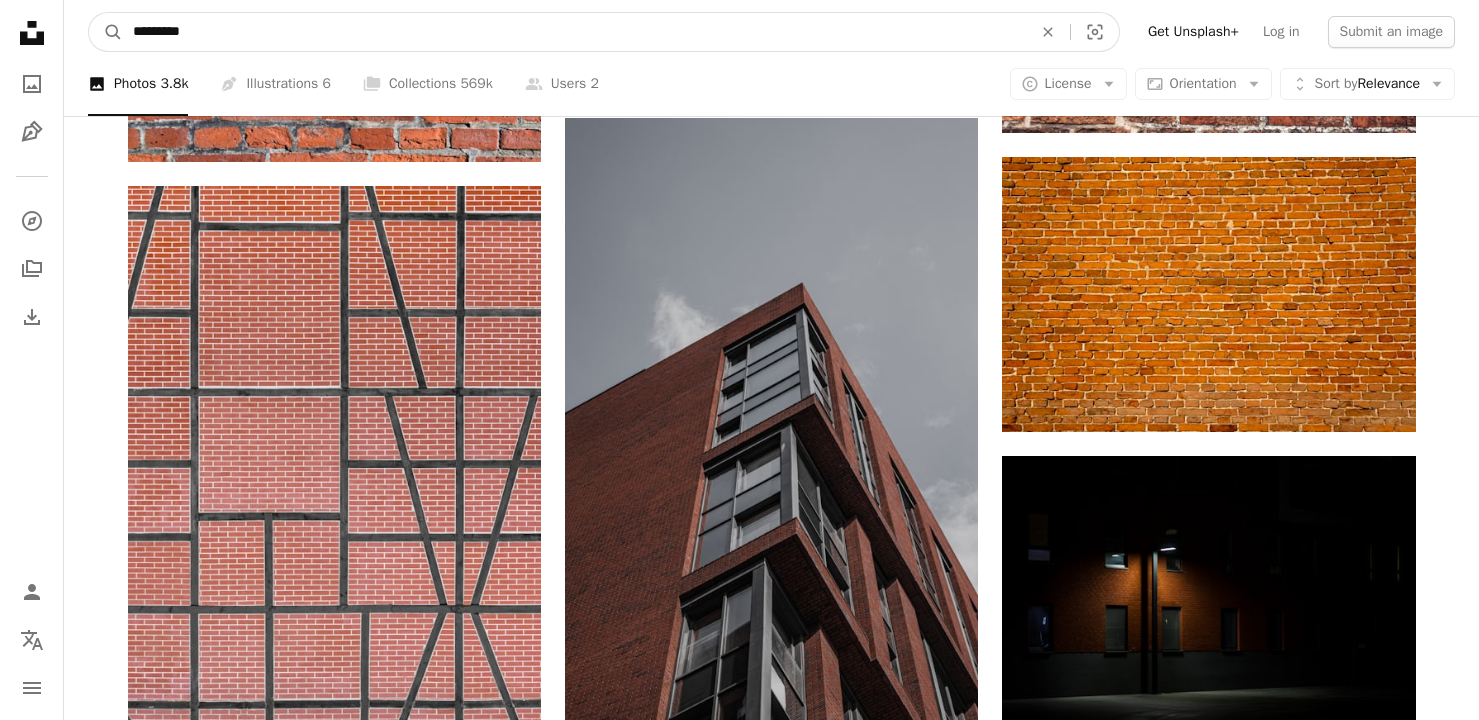 drag, startPoint x: 168, startPoint y: 34, endPoint x: 148, endPoint y: -32, distance: 68.96376 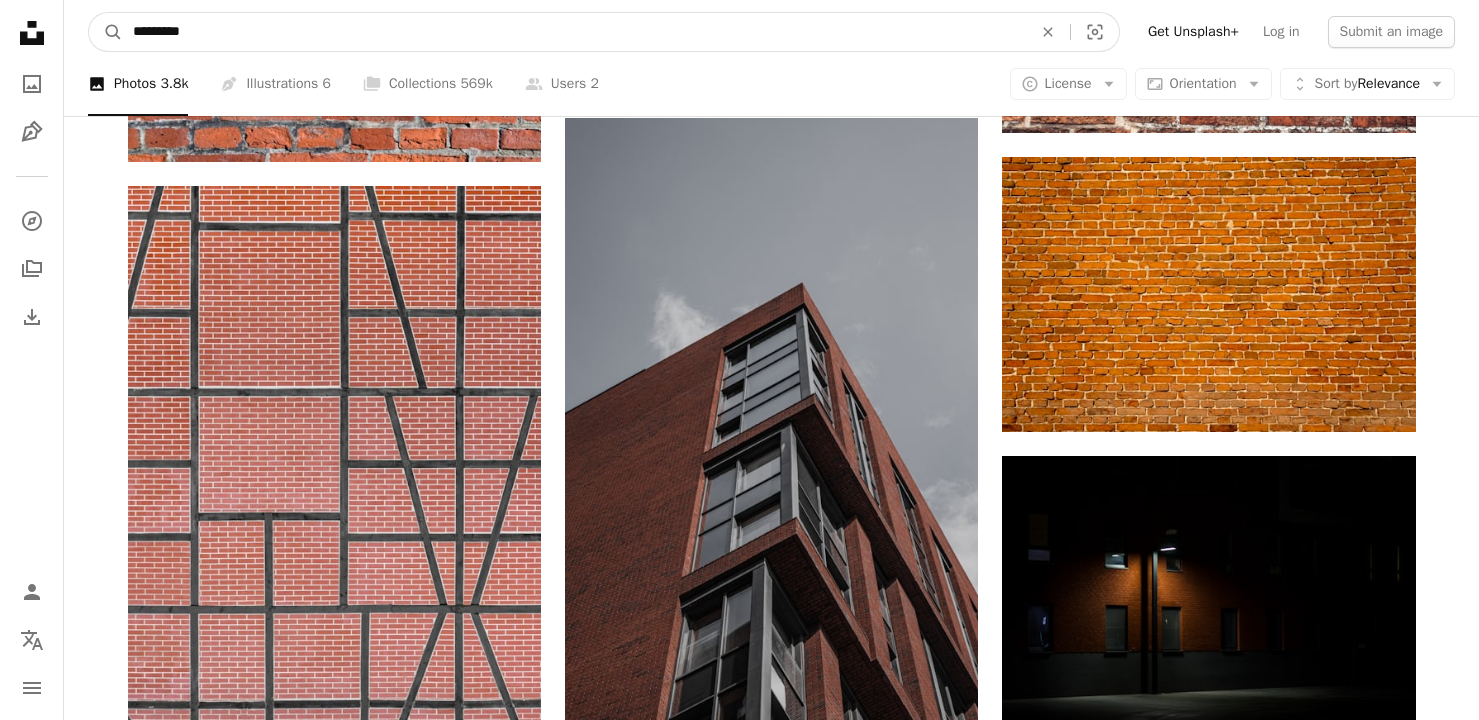 click on "Unsplash logo Unsplash Home A photo Pen Tool A compass A stack of folders Download Person Localization icon navigation menu A magnifying glass ********* An X shape Visual search Get Unsplash+ Log in Submit an image Browse premium images on iStock  |  20% off at iStock  ↗ Browse premium images on iStock 20% off at iStock  ↗ View more  ↗ View more on iStock  ↗ A photo Photos   3.8k Pen Tool Illustrations   6 A stack of folders Collections   569k A group of people Users   2 A copyright icon © License Arrow down Aspect ratio Orientation Arrow down Unfold Sort by  Relevance Arrow down Filters Filters Brick red Chevron right brick wall red brick texture brick wall wallpaper background red brown urban brickwall building Plus sign for Unsplash+ A heart A plus sign [FIRST] [LAST] For  Unsplash+ A lock   Download Plus sign for Unsplash+ A heart A plus sign [FIRST] [LAST] For  Unsplash+ A lock   Download A heart A plus sign [FIRST] Arrow pointing down A heart A plus sign [FIRST] [LAST] Arrow pointing down" at bounding box center (739, 679) 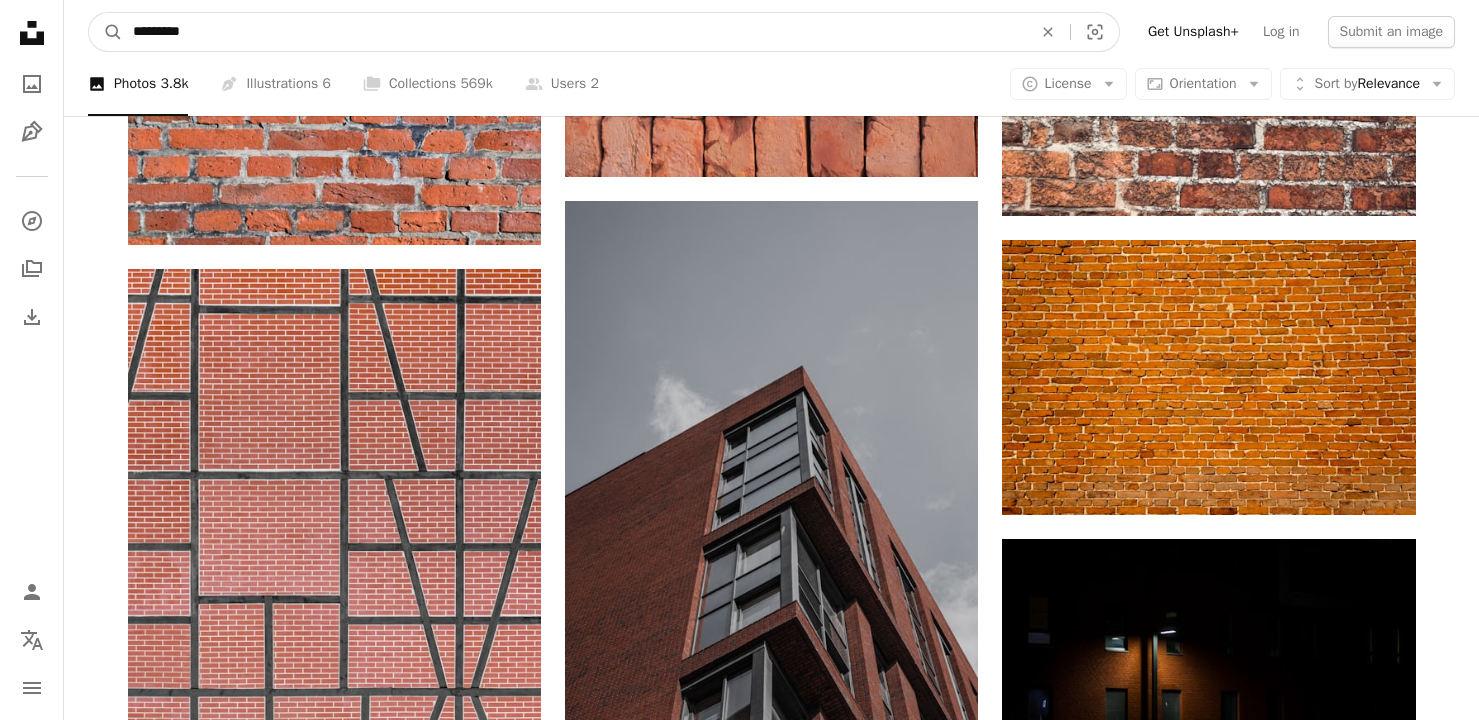type on "***" 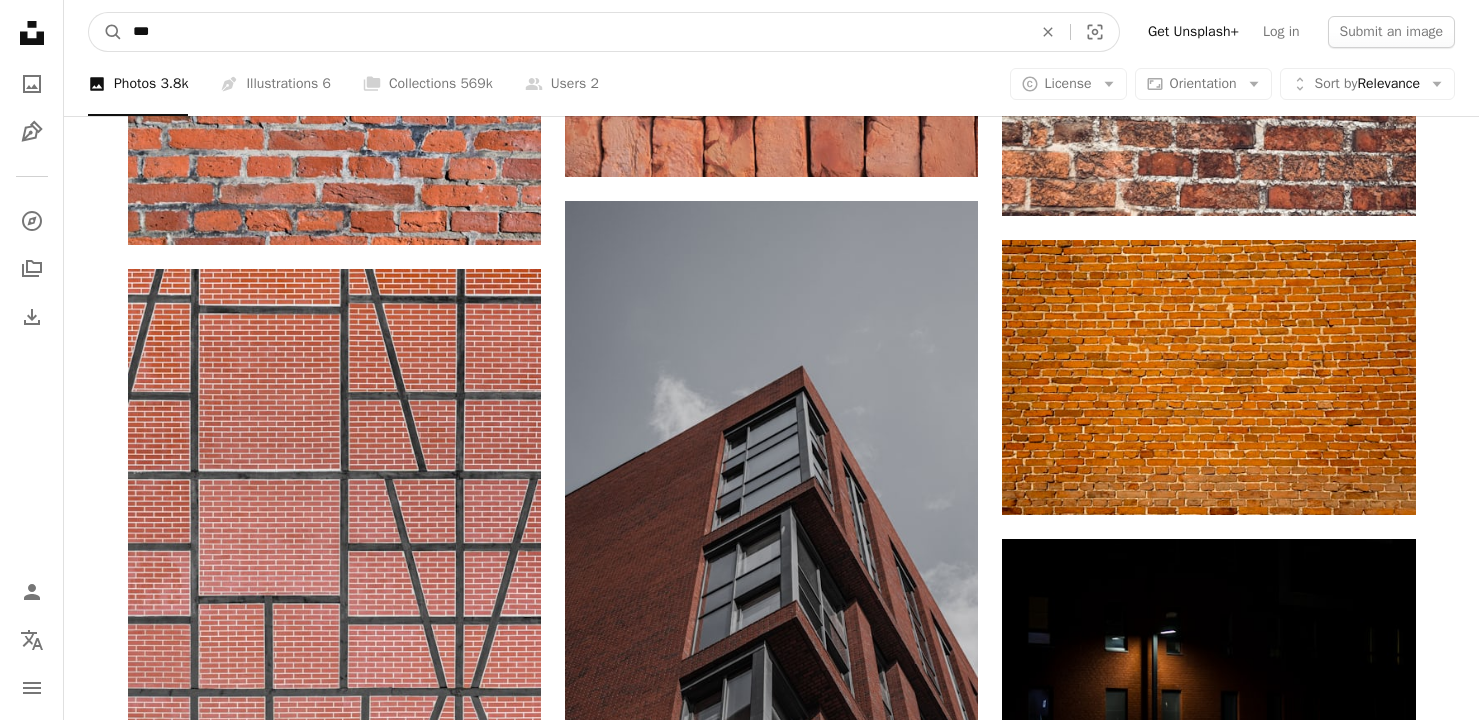 click on "A magnifying glass" at bounding box center (106, 32) 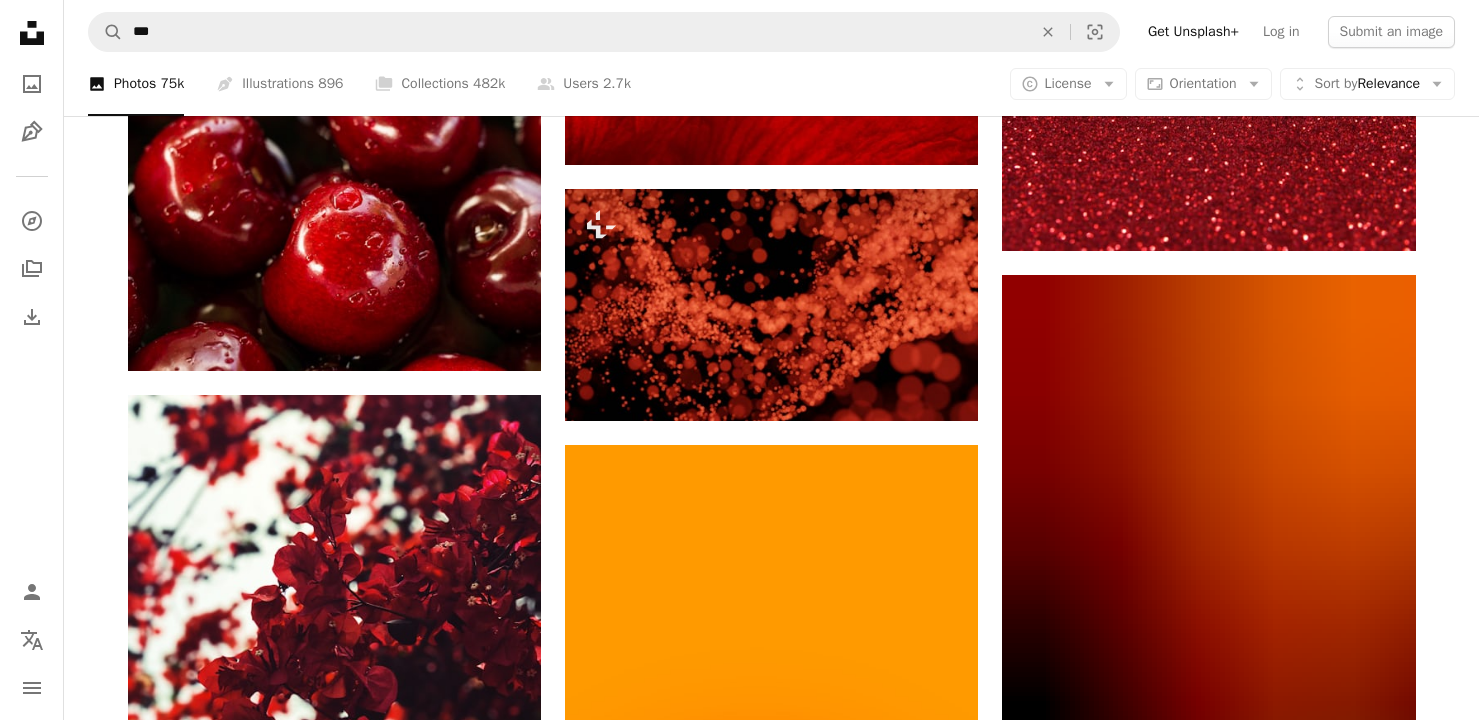 scroll, scrollTop: 3164, scrollLeft: 0, axis: vertical 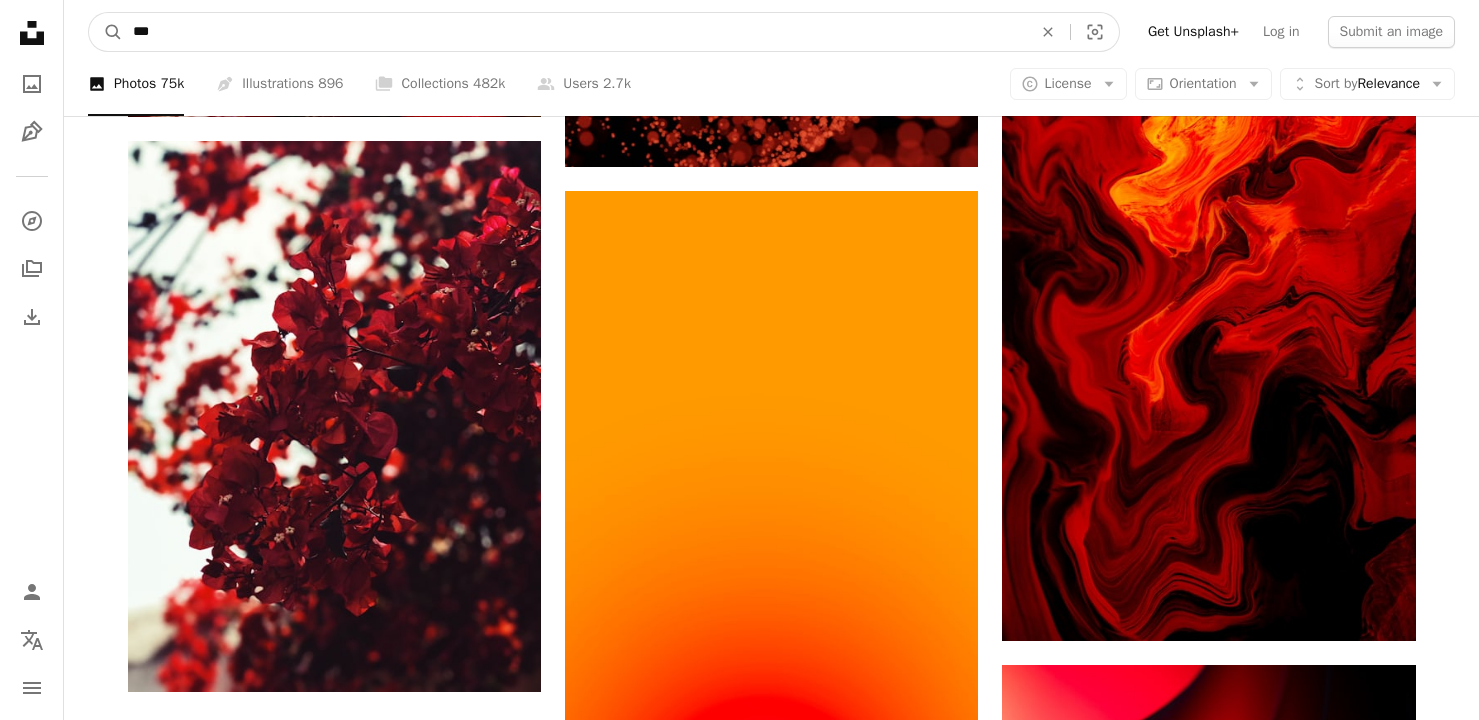 drag, startPoint x: 409, startPoint y: 33, endPoint x: 91, endPoint y: 2, distance: 319.50745 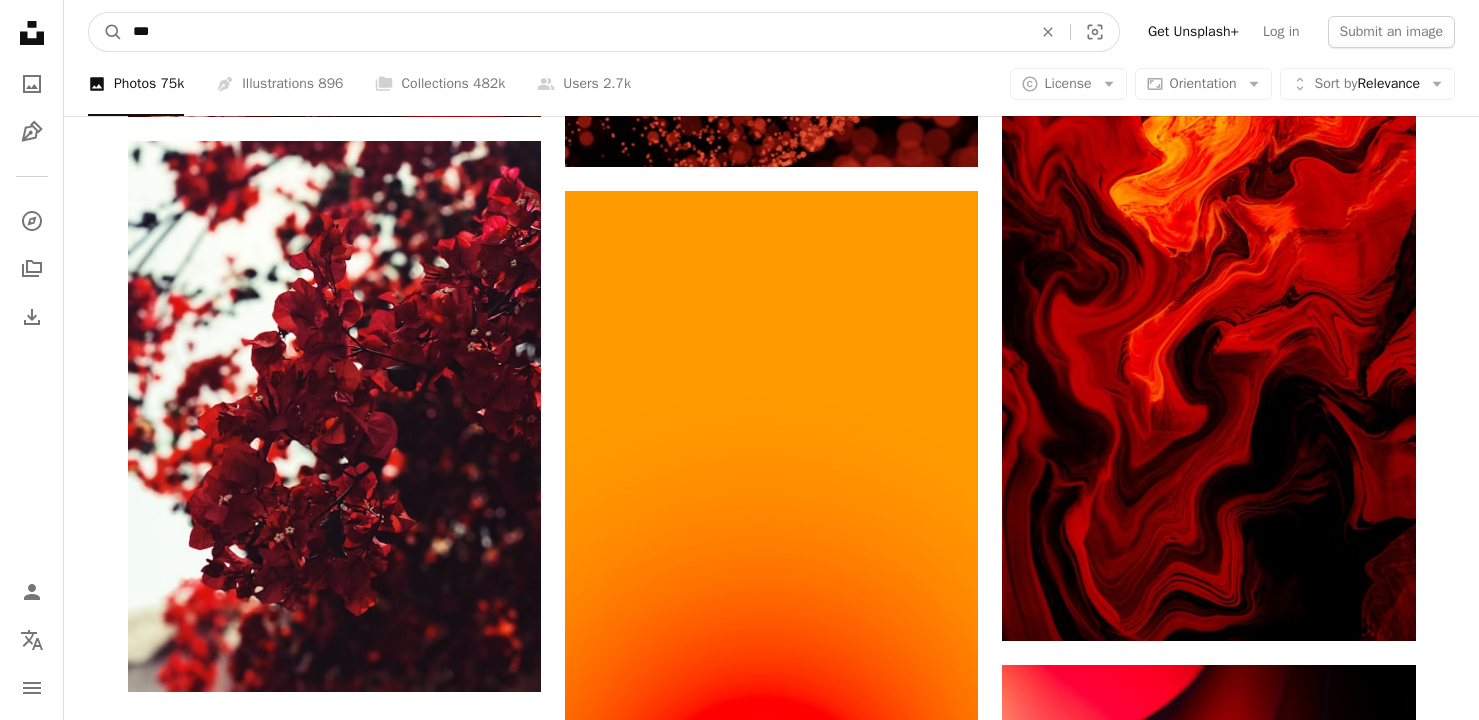 click on "A magnifying glass *** An X shape Visual search Get Unsplash+ Log in Submit an image" at bounding box center (771, 32) 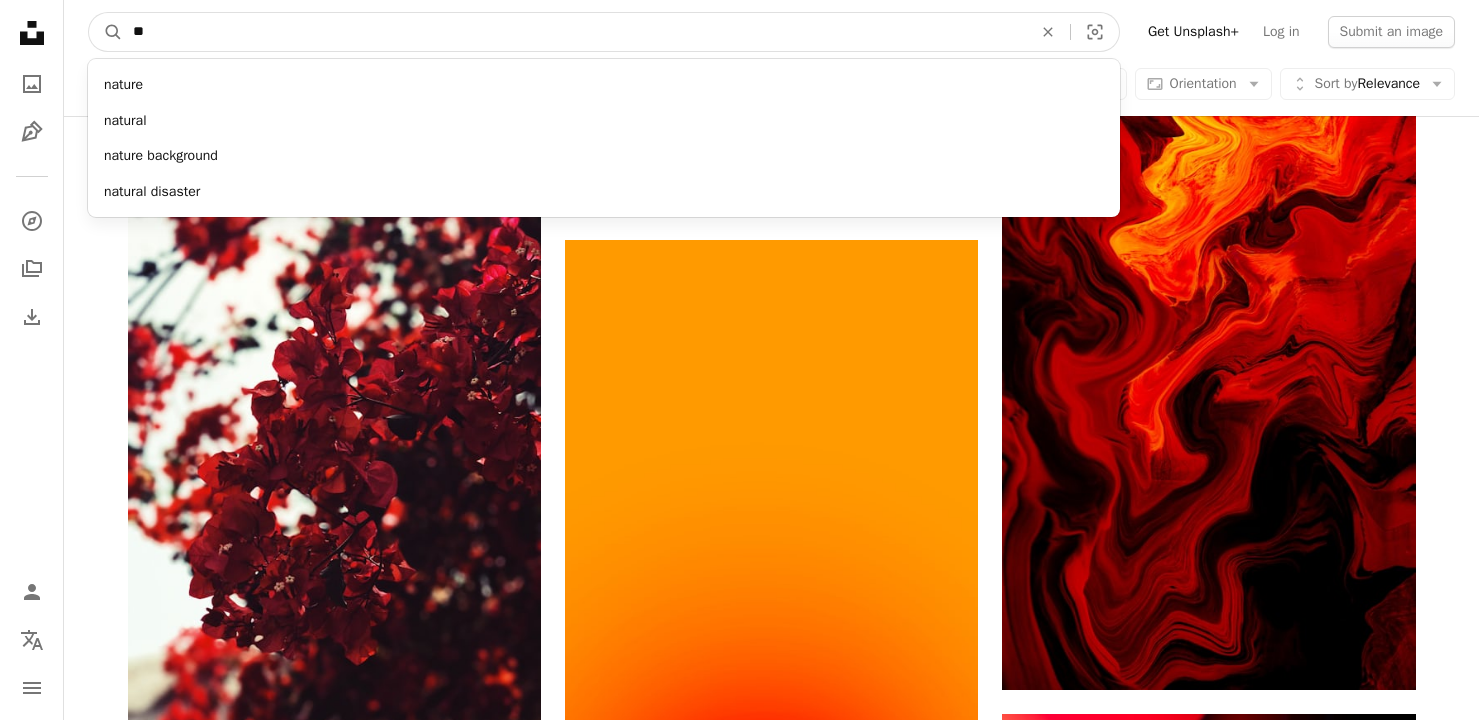 type on "*" 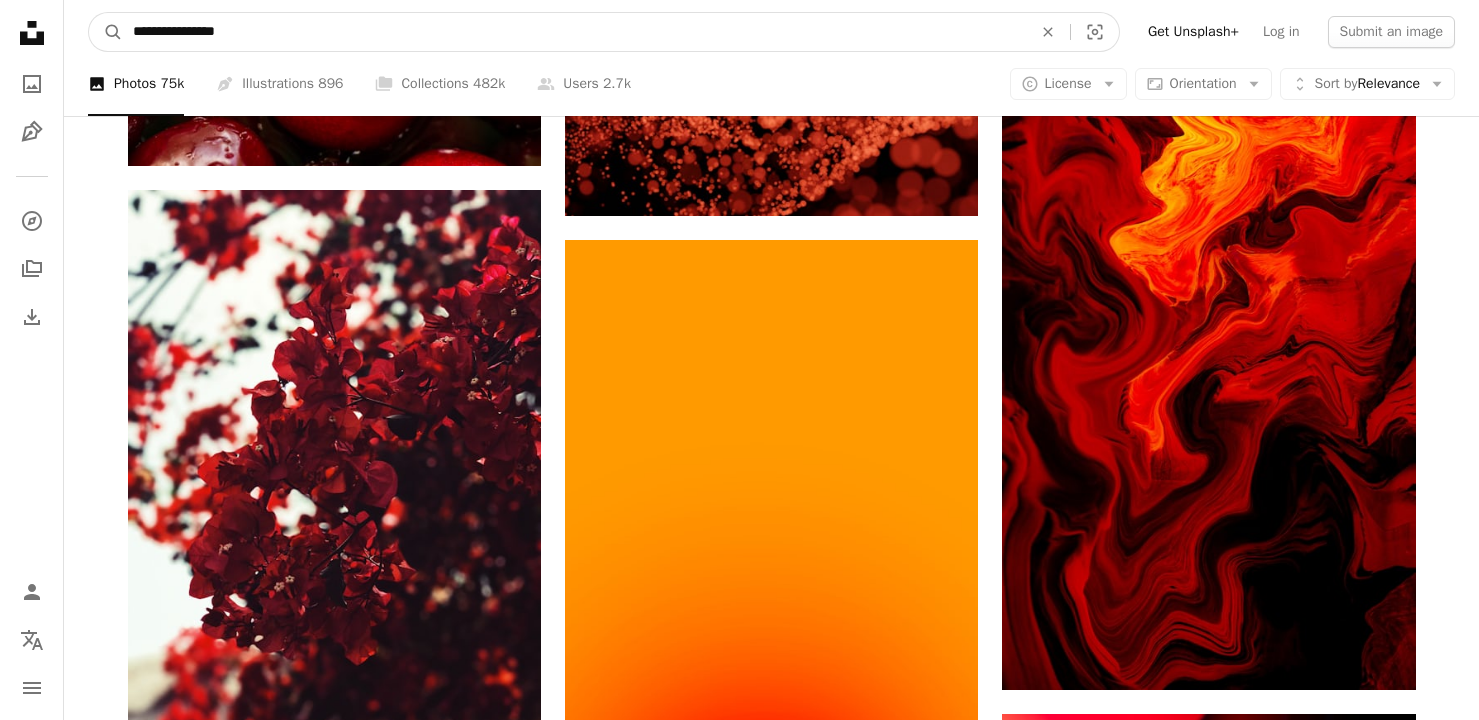 type on "**********" 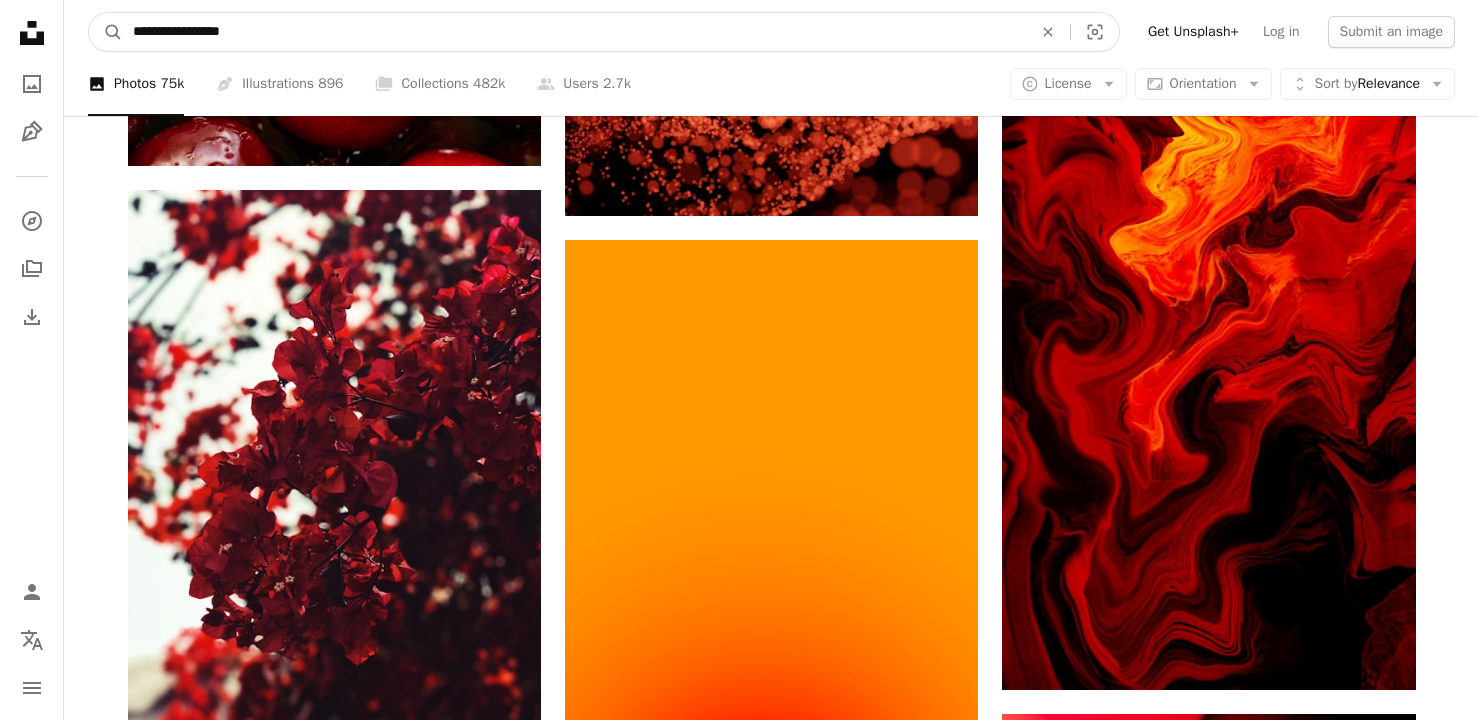 click on "A magnifying glass" at bounding box center [106, 32] 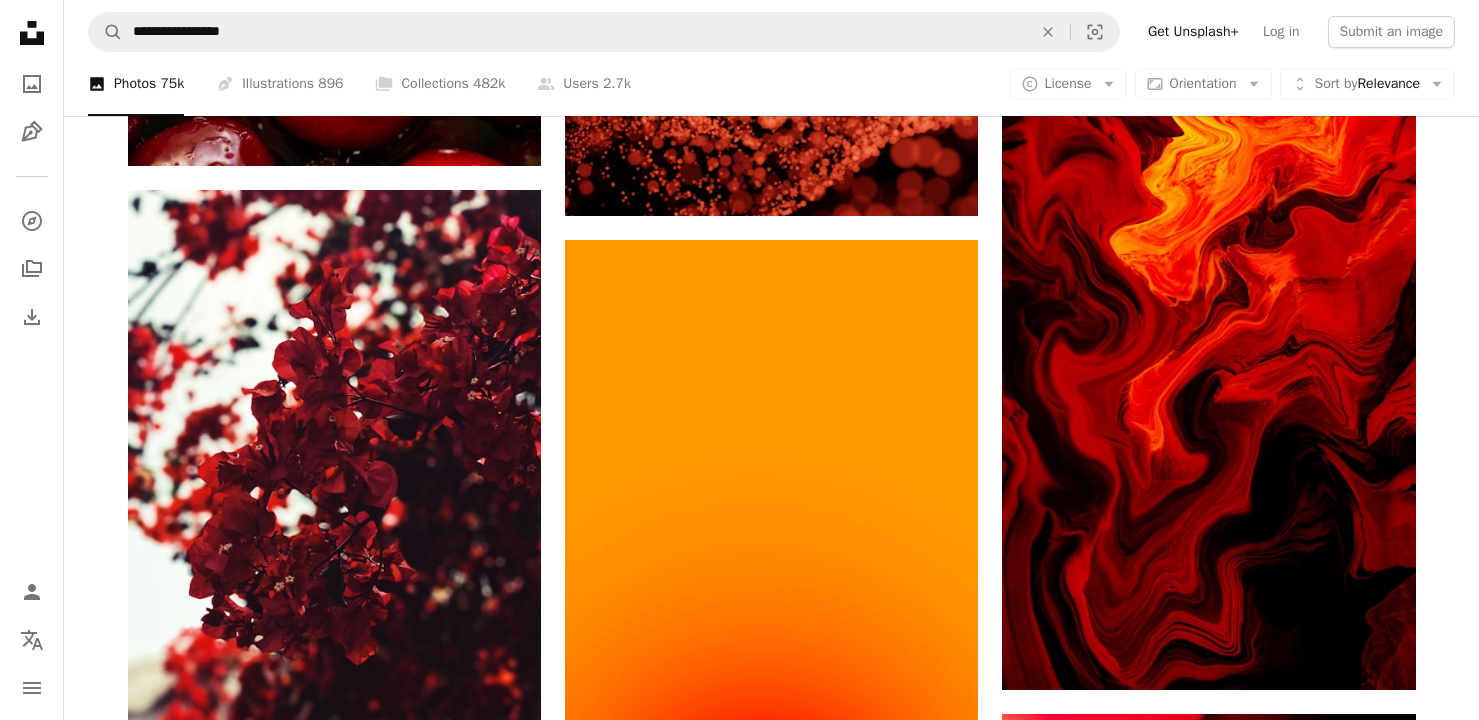 scroll, scrollTop: 0, scrollLeft: 0, axis: both 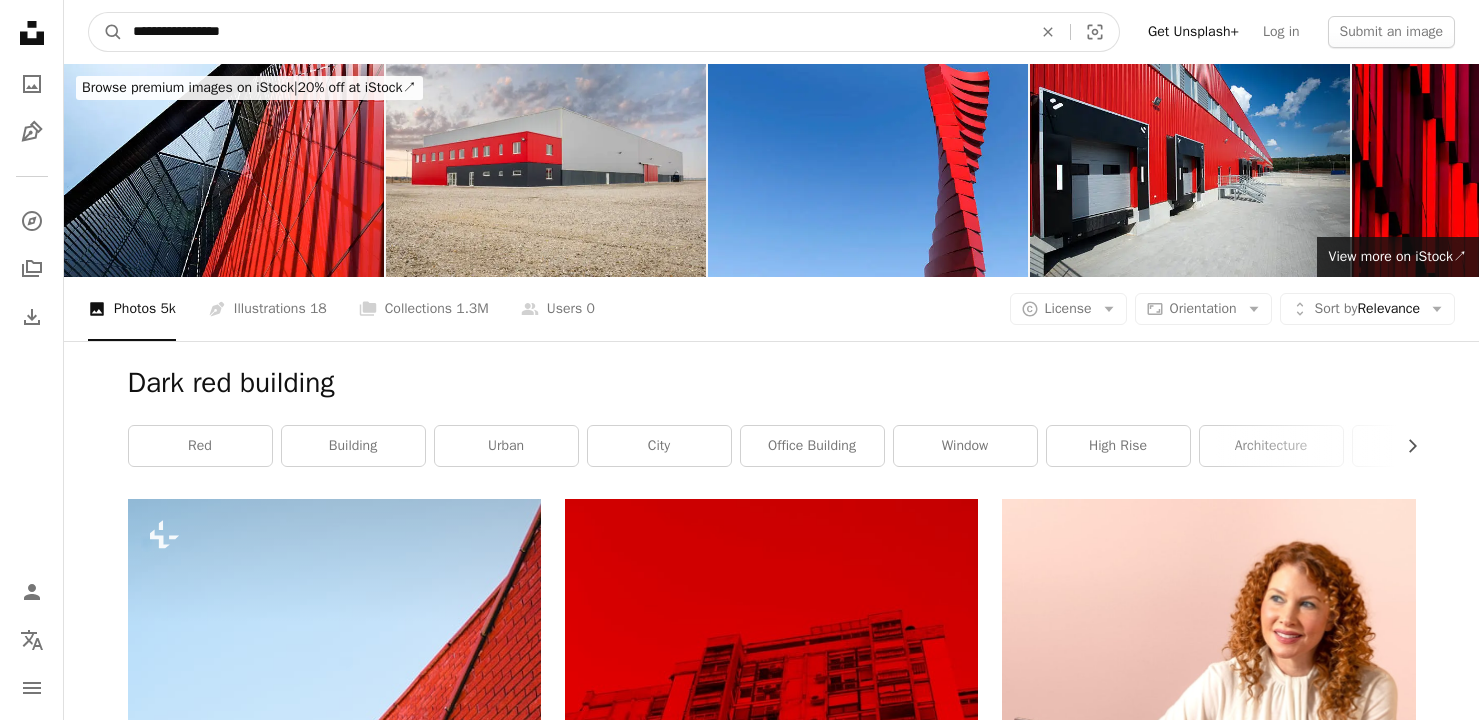 drag, startPoint x: 188, startPoint y: 28, endPoint x: 365, endPoint y: -8, distance: 180.62392 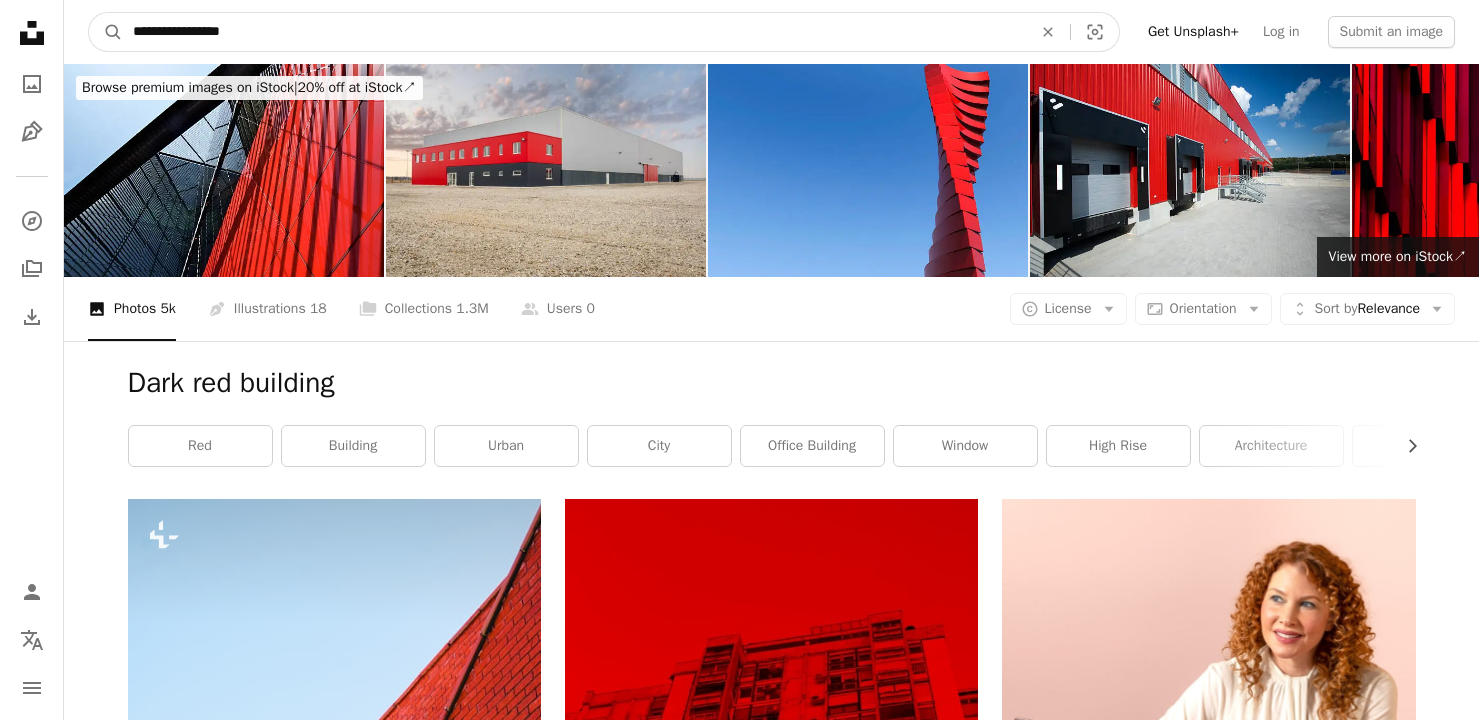click on "**********" at bounding box center [739, 3094] 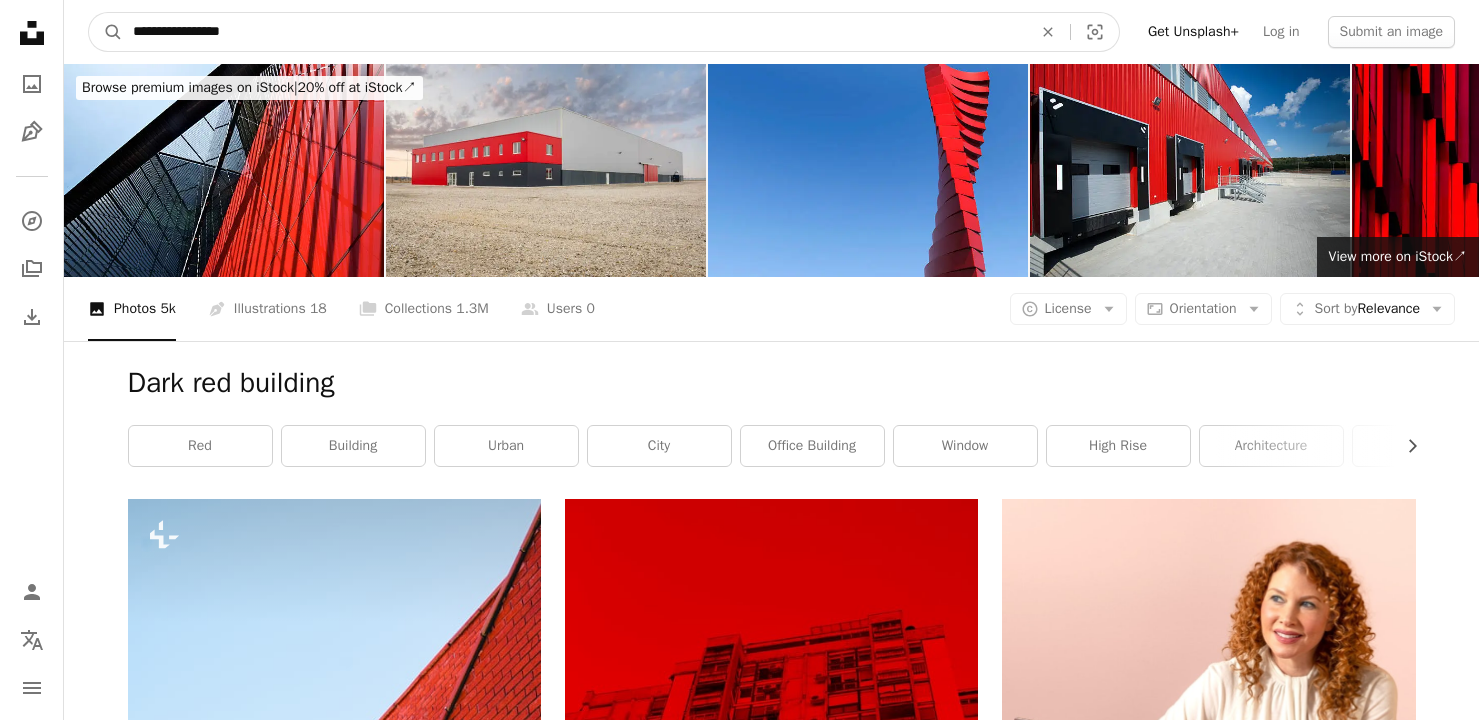 type on "**********" 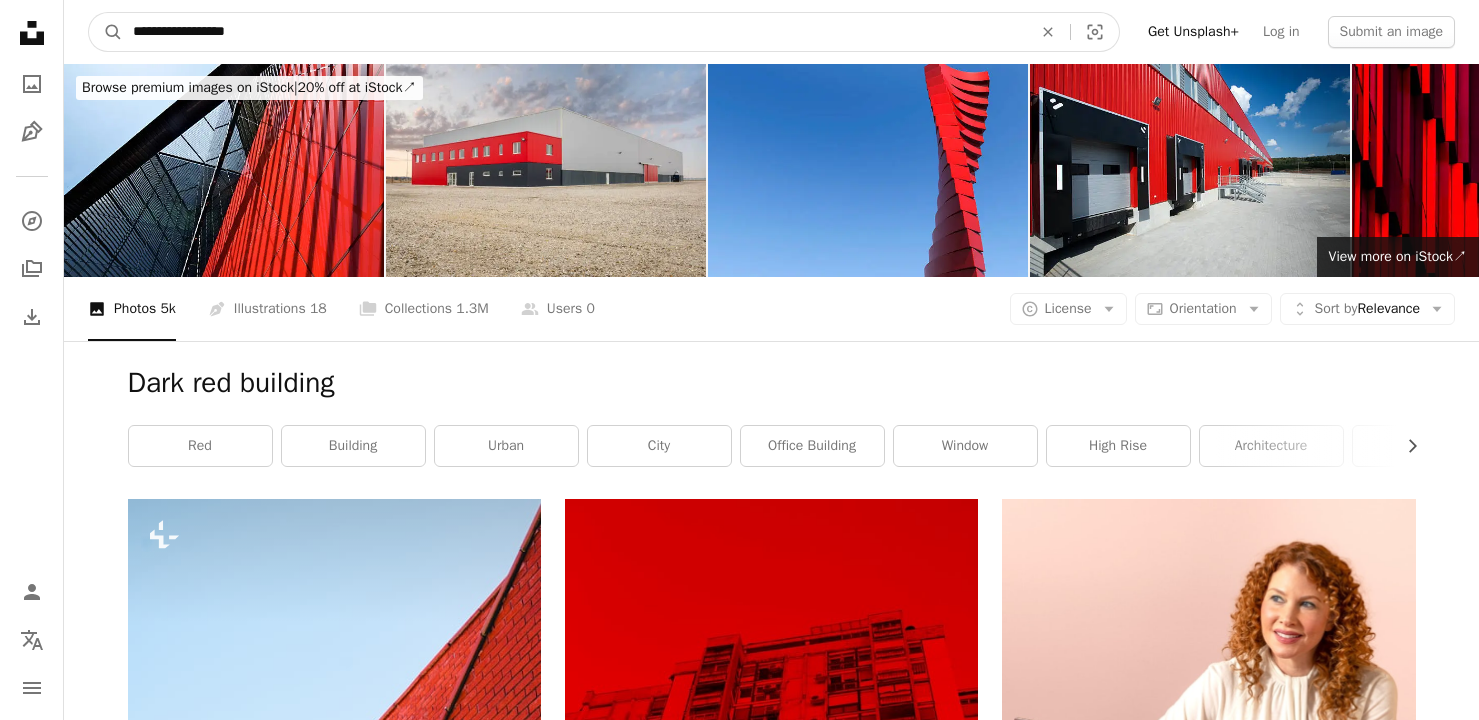 click on "A magnifying glass" at bounding box center [106, 32] 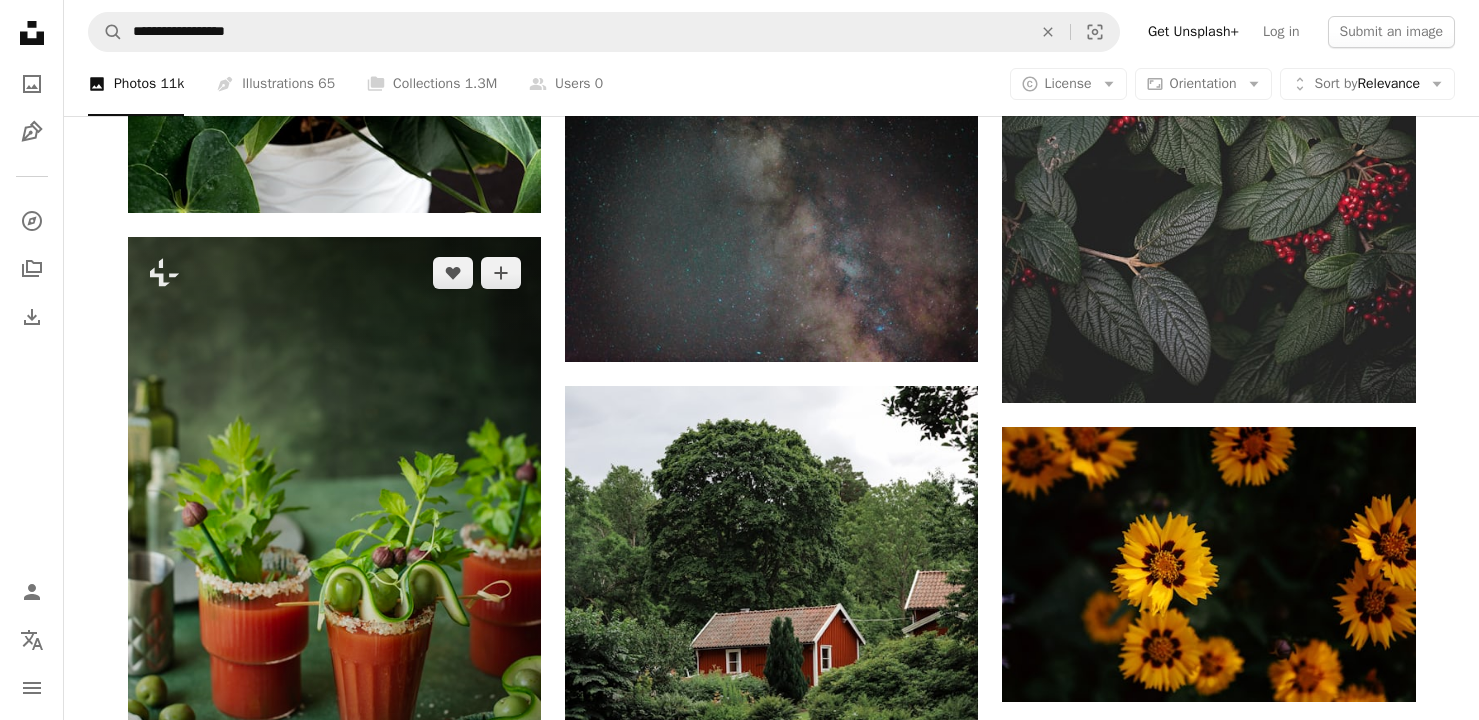 scroll, scrollTop: 1848, scrollLeft: 0, axis: vertical 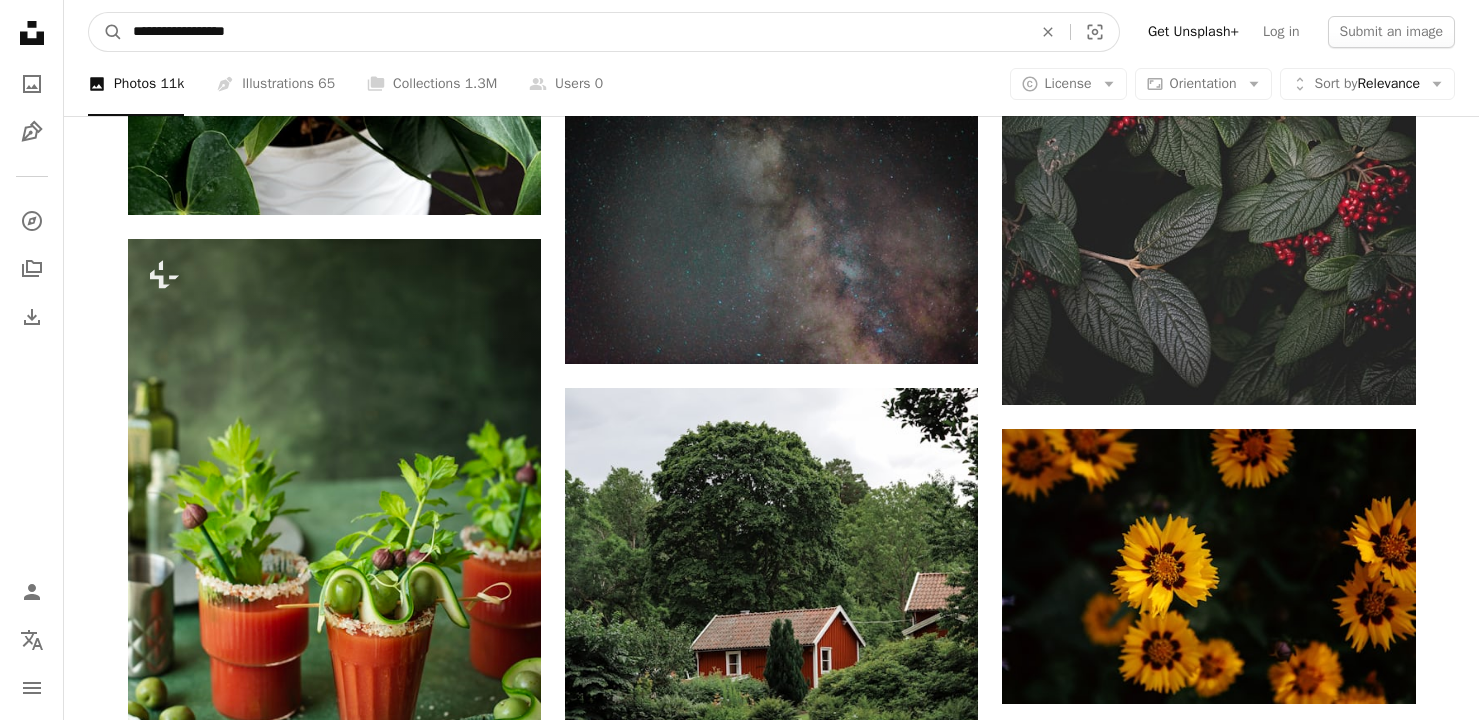click on "**********" at bounding box center (574, 32) 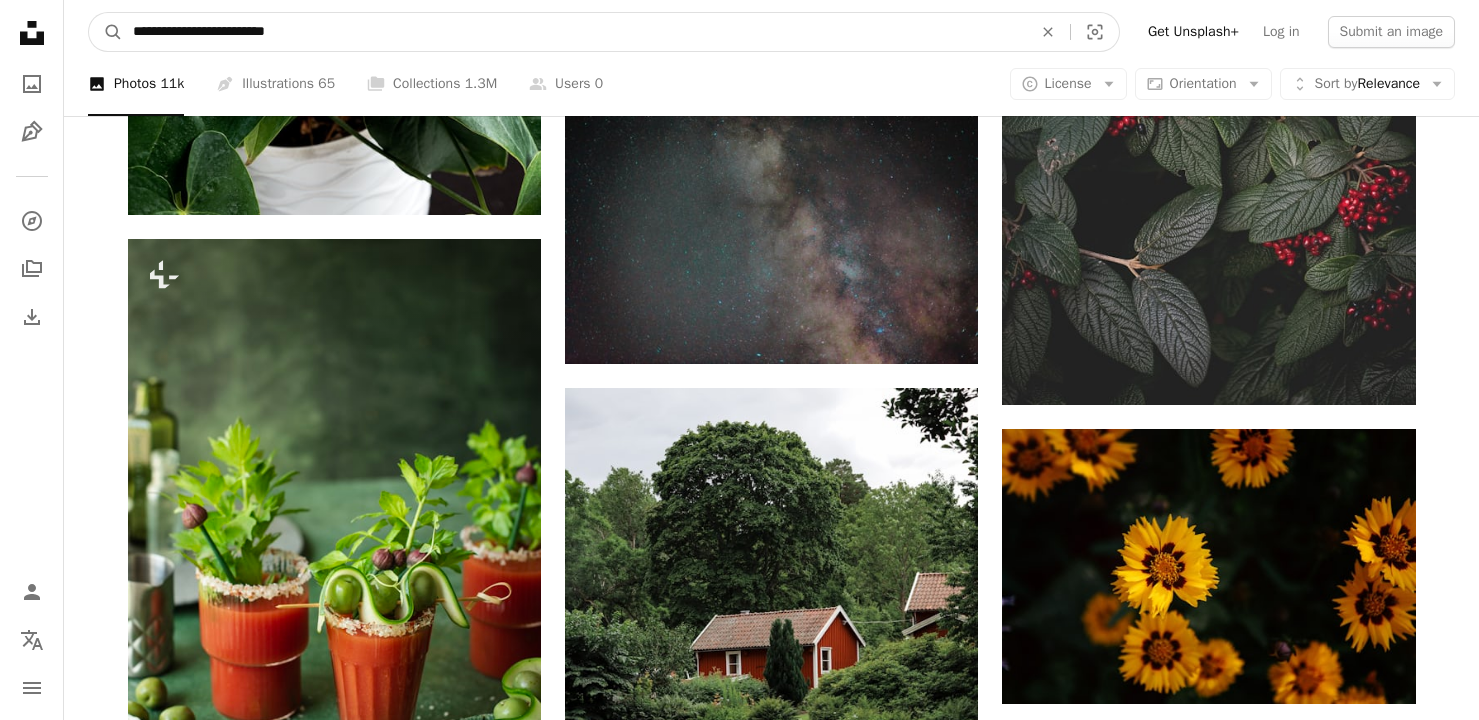 type on "**********" 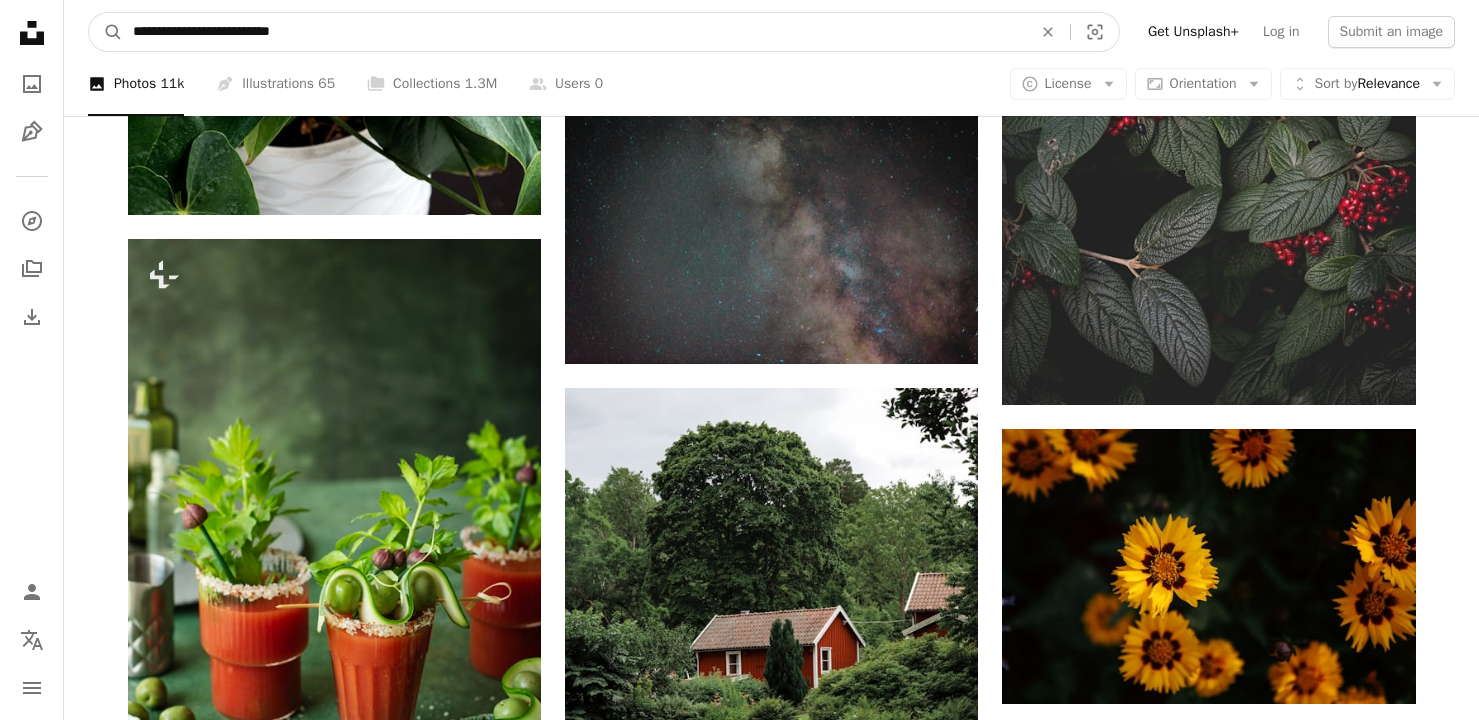 click on "A magnifying glass" at bounding box center (106, 32) 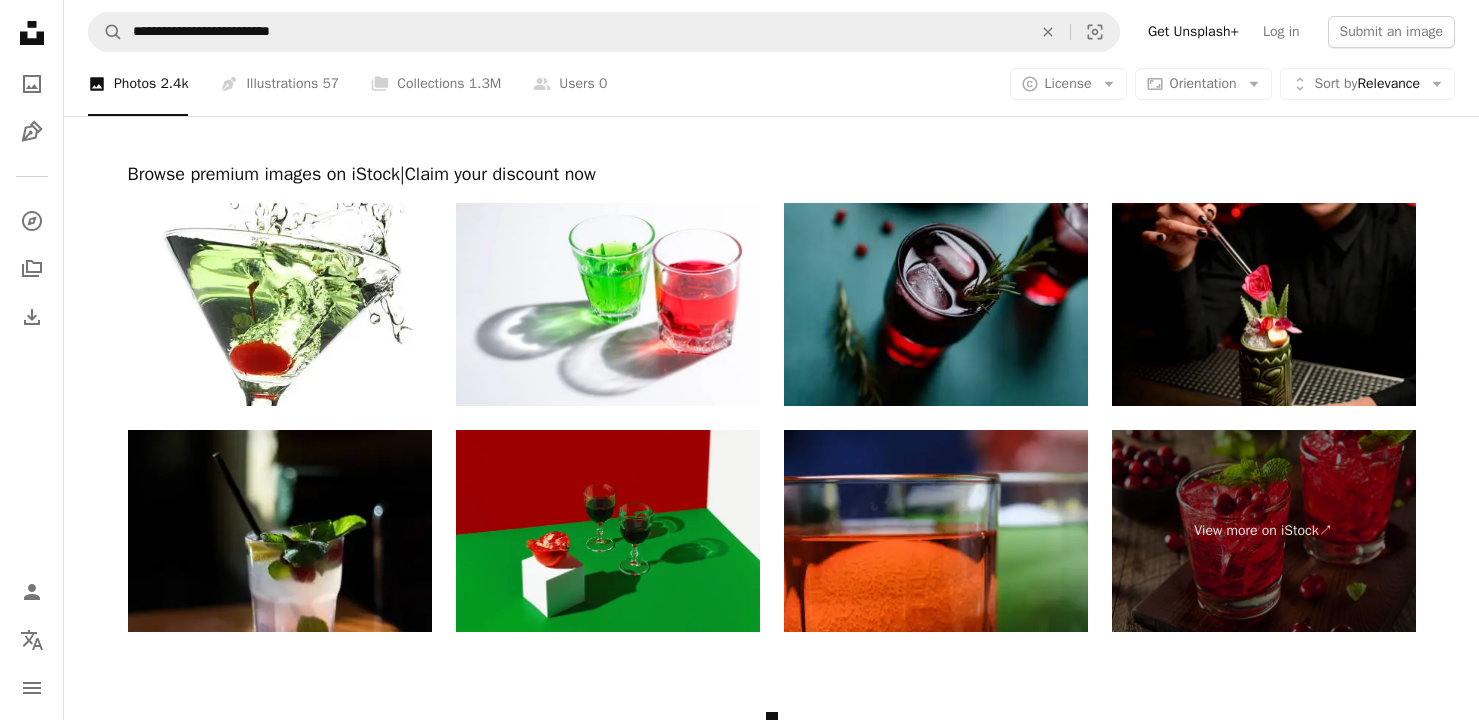 scroll, scrollTop: 3673, scrollLeft: 0, axis: vertical 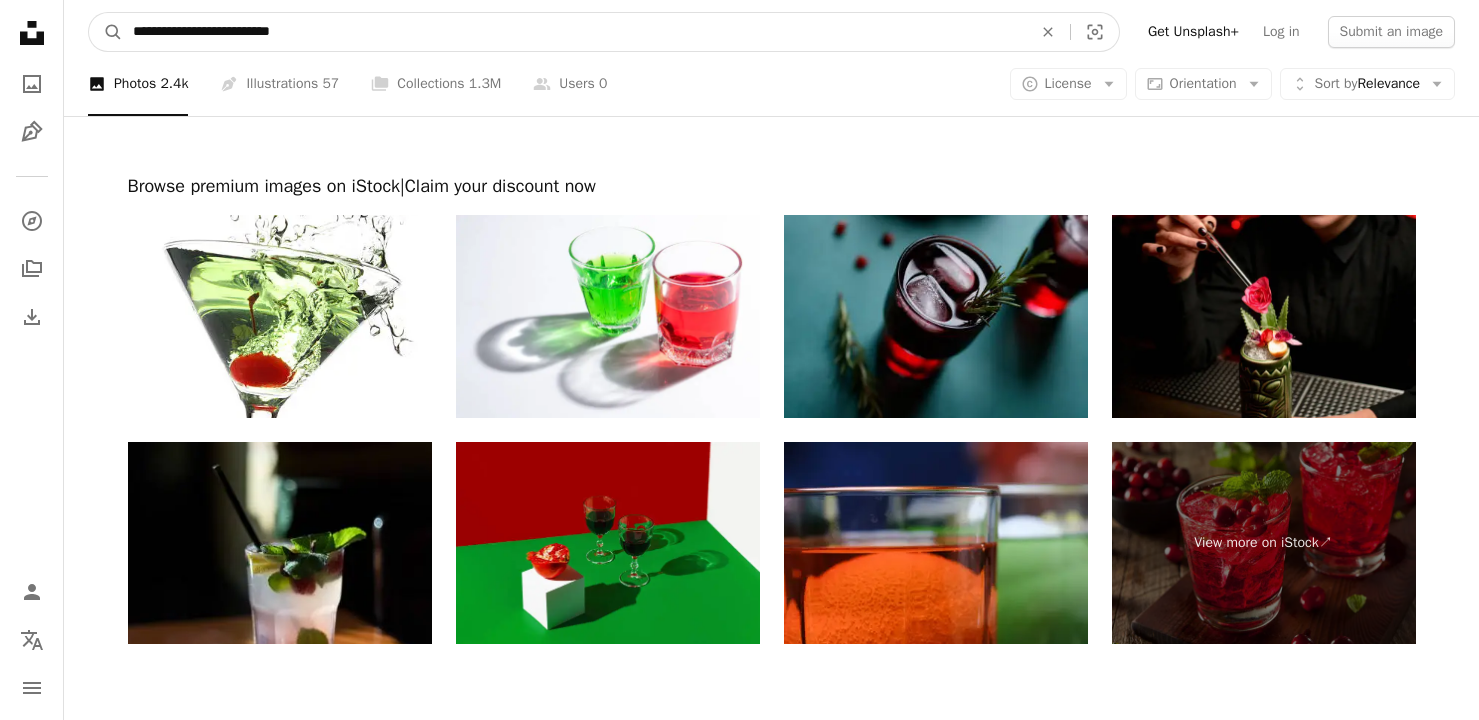 drag, startPoint x: 220, startPoint y: 40, endPoint x: 256, endPoint y: 32, distance: 36.878178 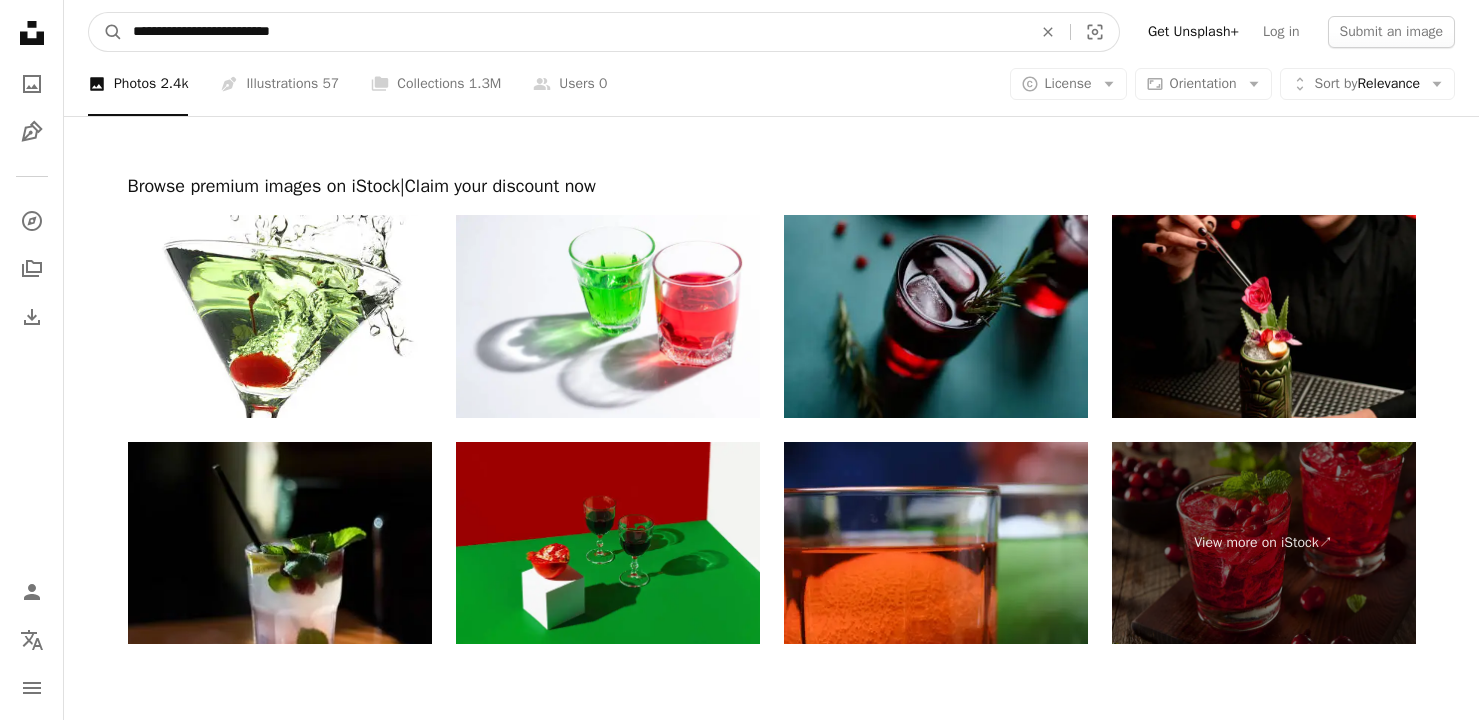 click on "**********" at bounding box center [574, 32] 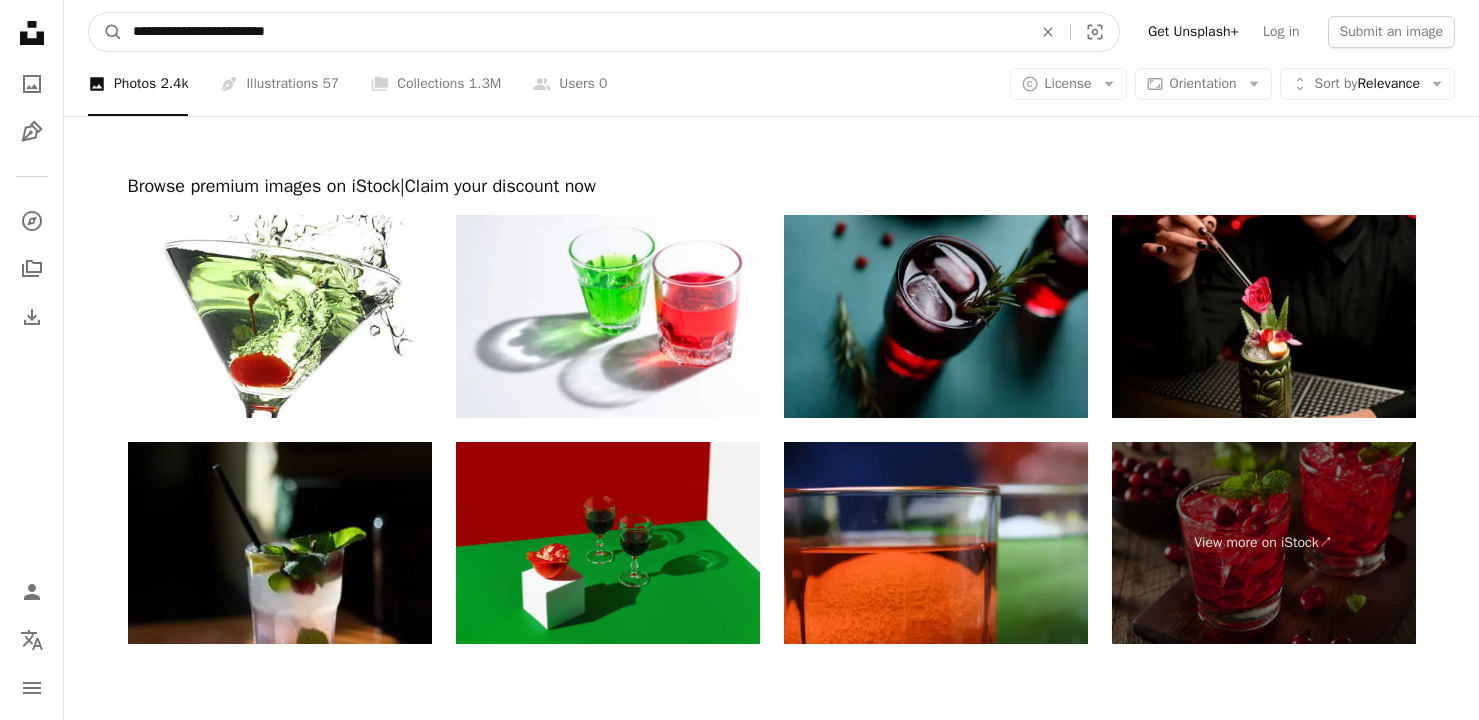 type on "**********" 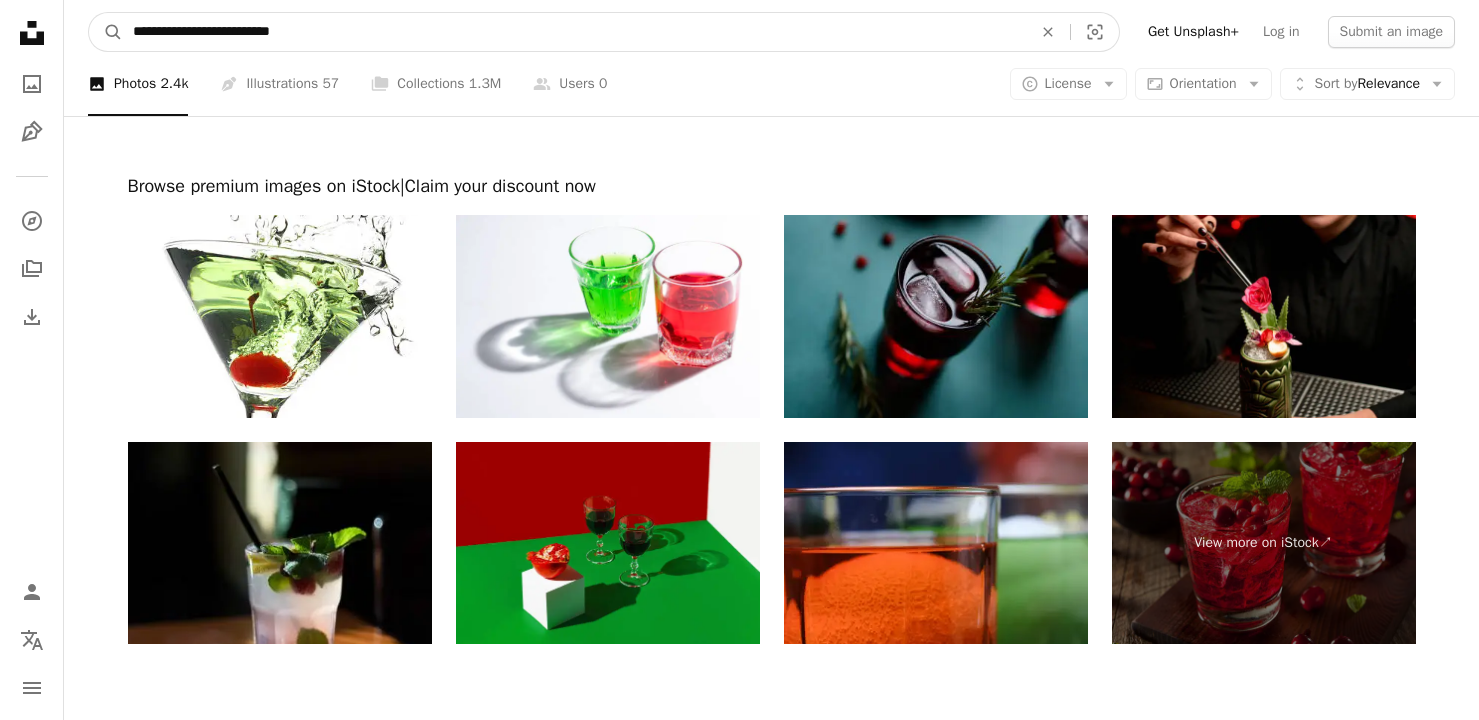 click on "A magnifying glass" at bounding box center [106, 32] 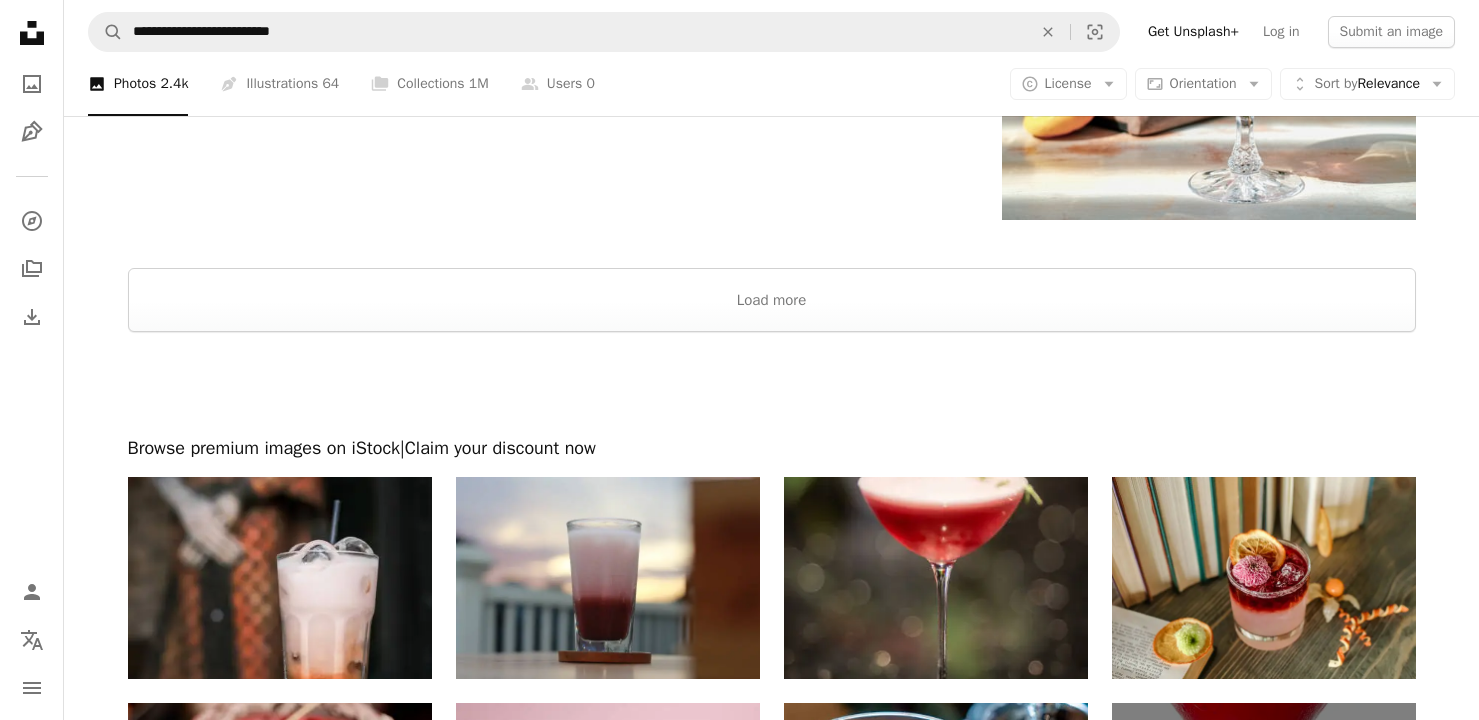 scroll, scrollTop: 4299, scrollLeft: 0, axis: vertical 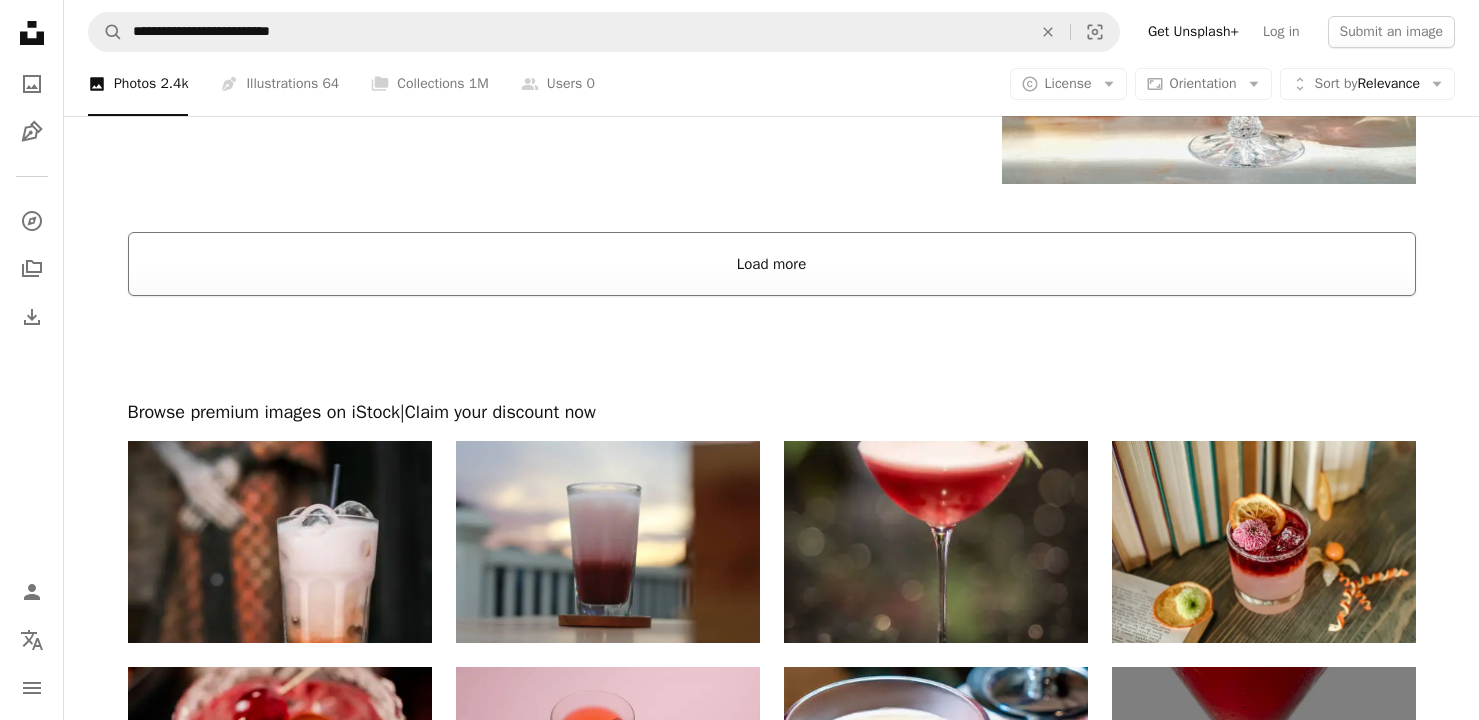 click on "Load more" at bounding box center (772, 264) 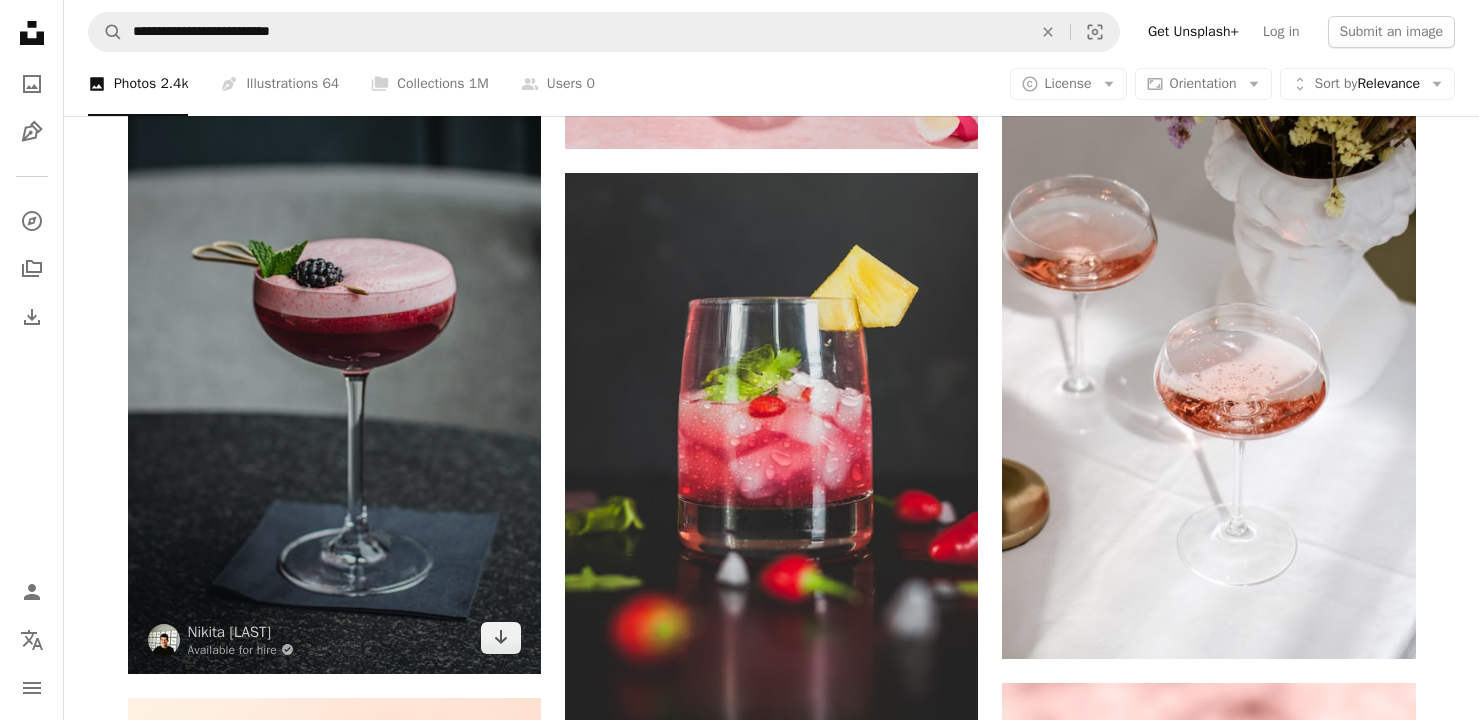 scroll, scrollTop: 4783, scrollLeft: 0, axis: vertical 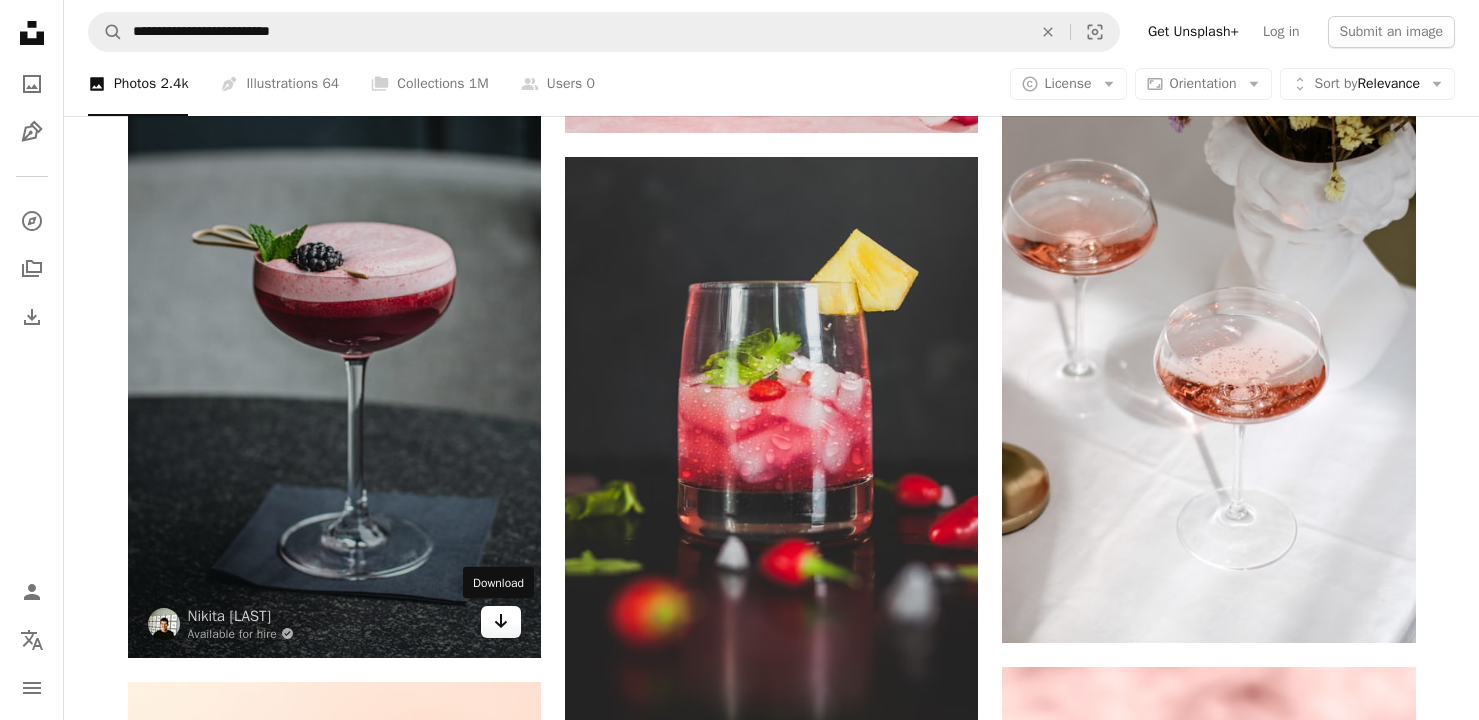 click on "Arrow pointing down" 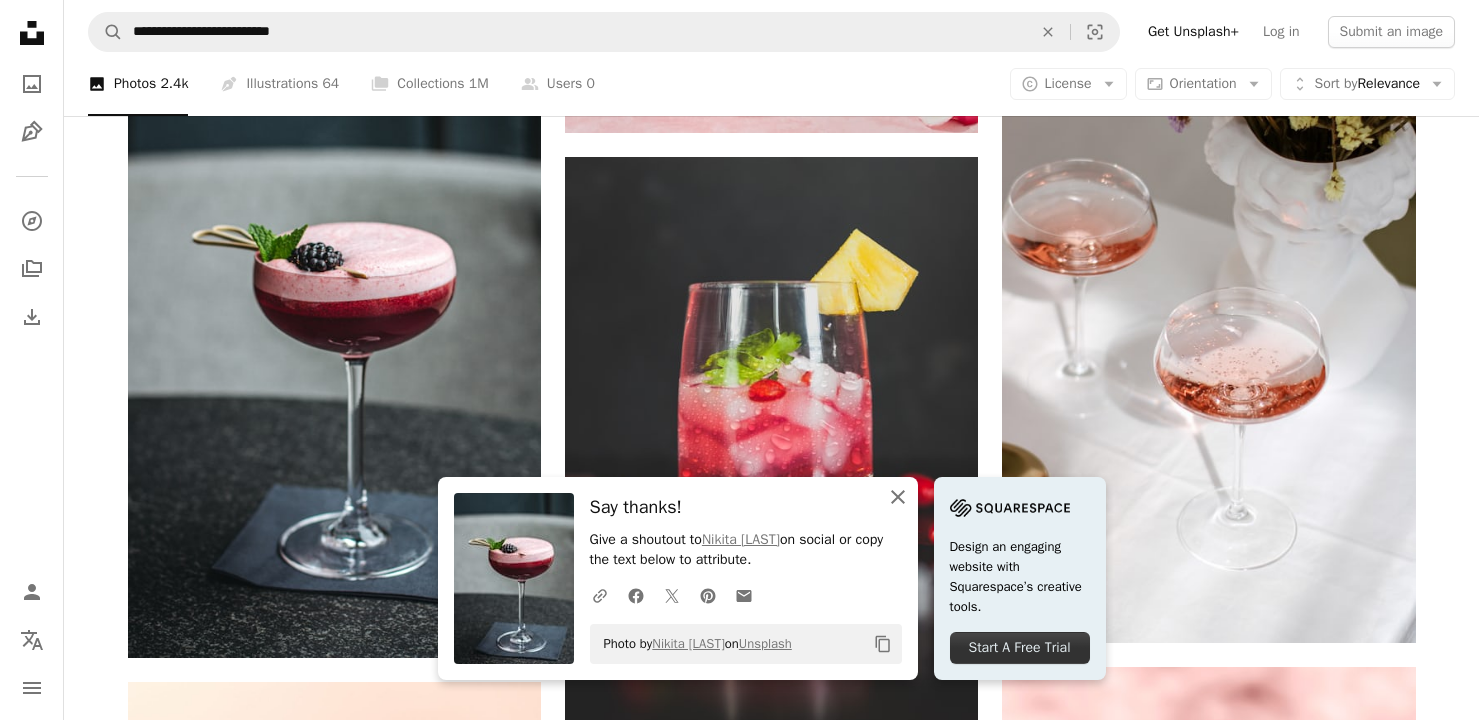 click 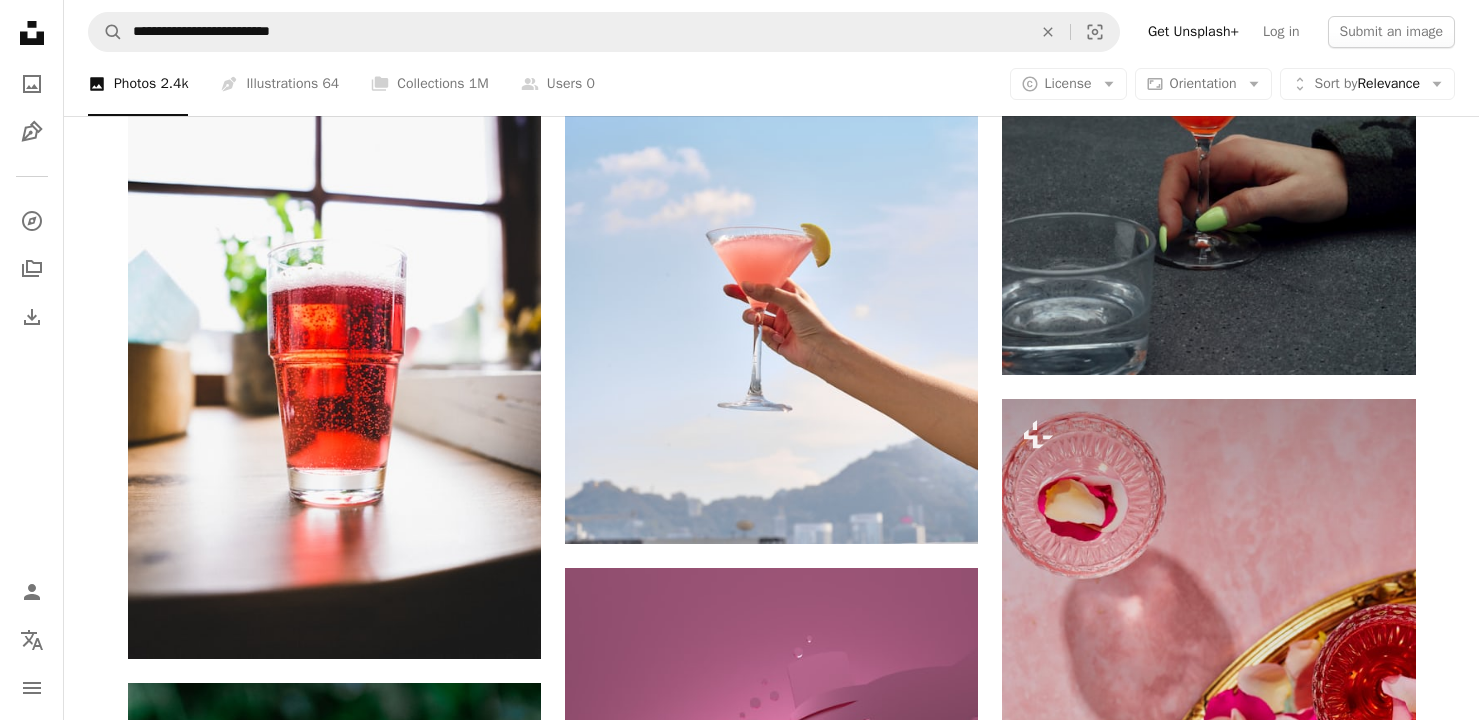scroll, scrollTop: 12034, scrollLeft: 0, axis: vertical 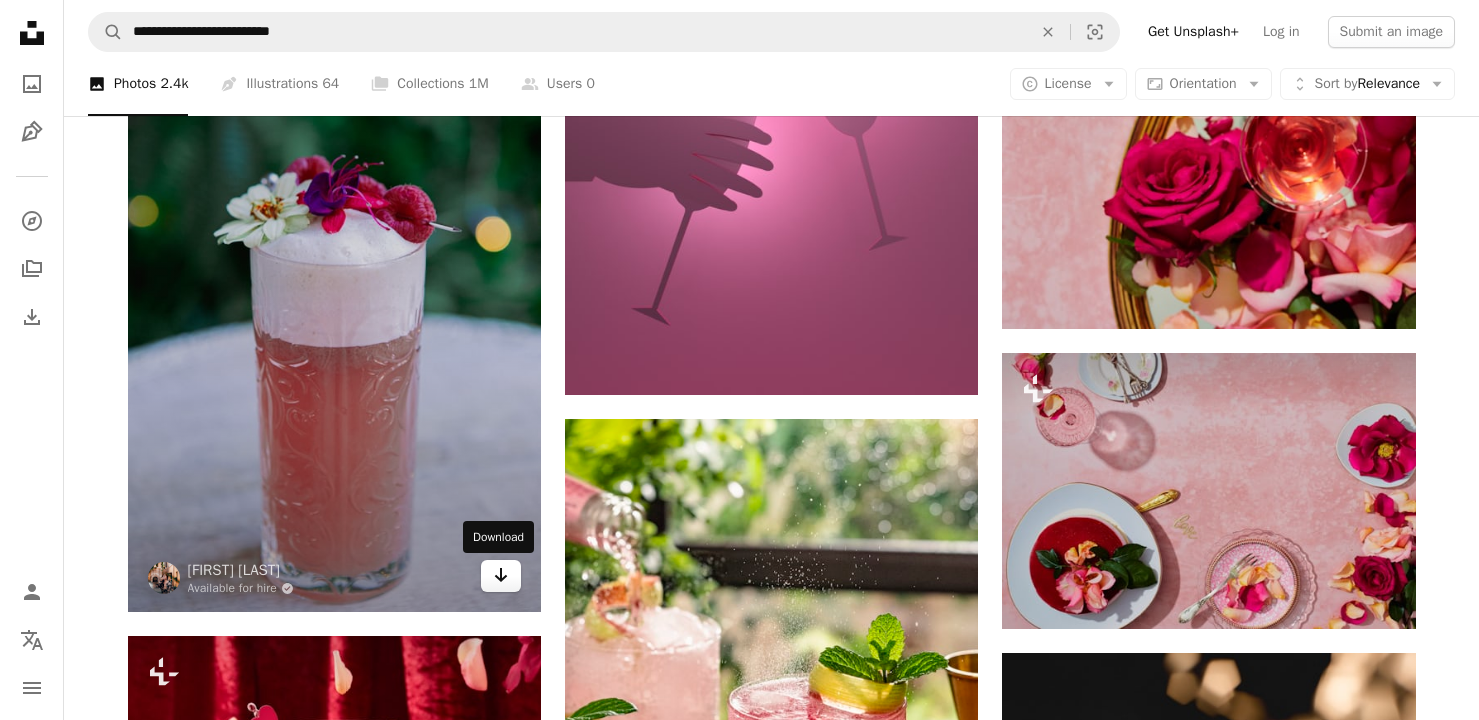 click on "Arrow pointing down" 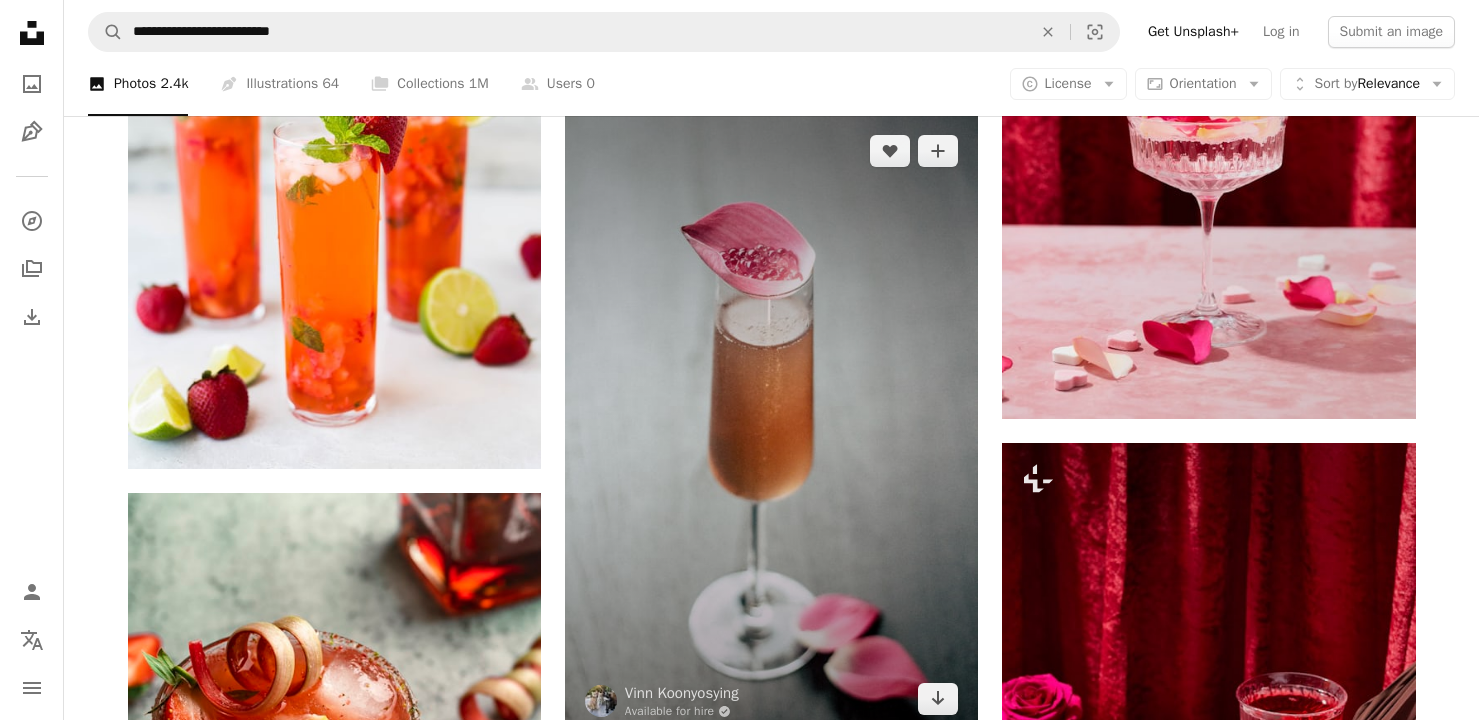 scroll, scrollTop: 15136, scrollLeft: 0, axis: vertical 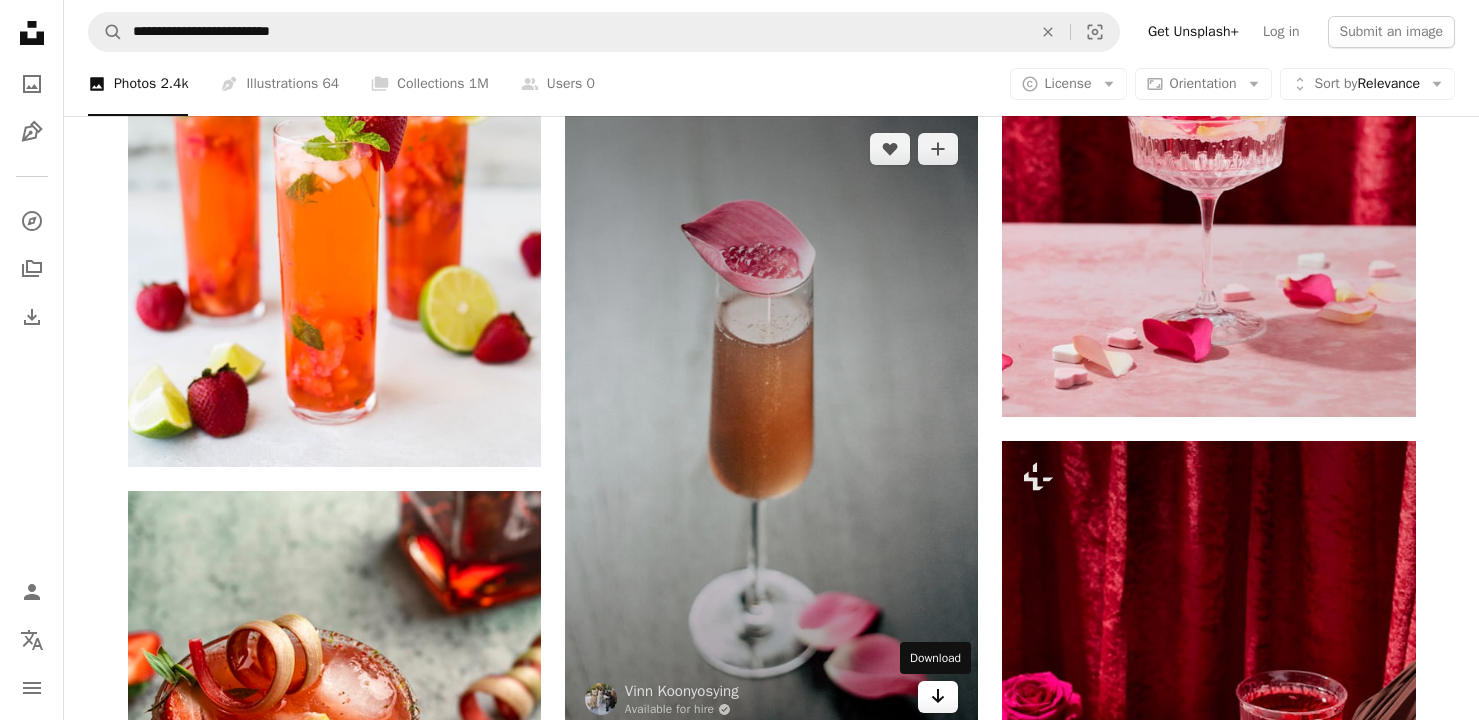 click on "Arrow pointing down" 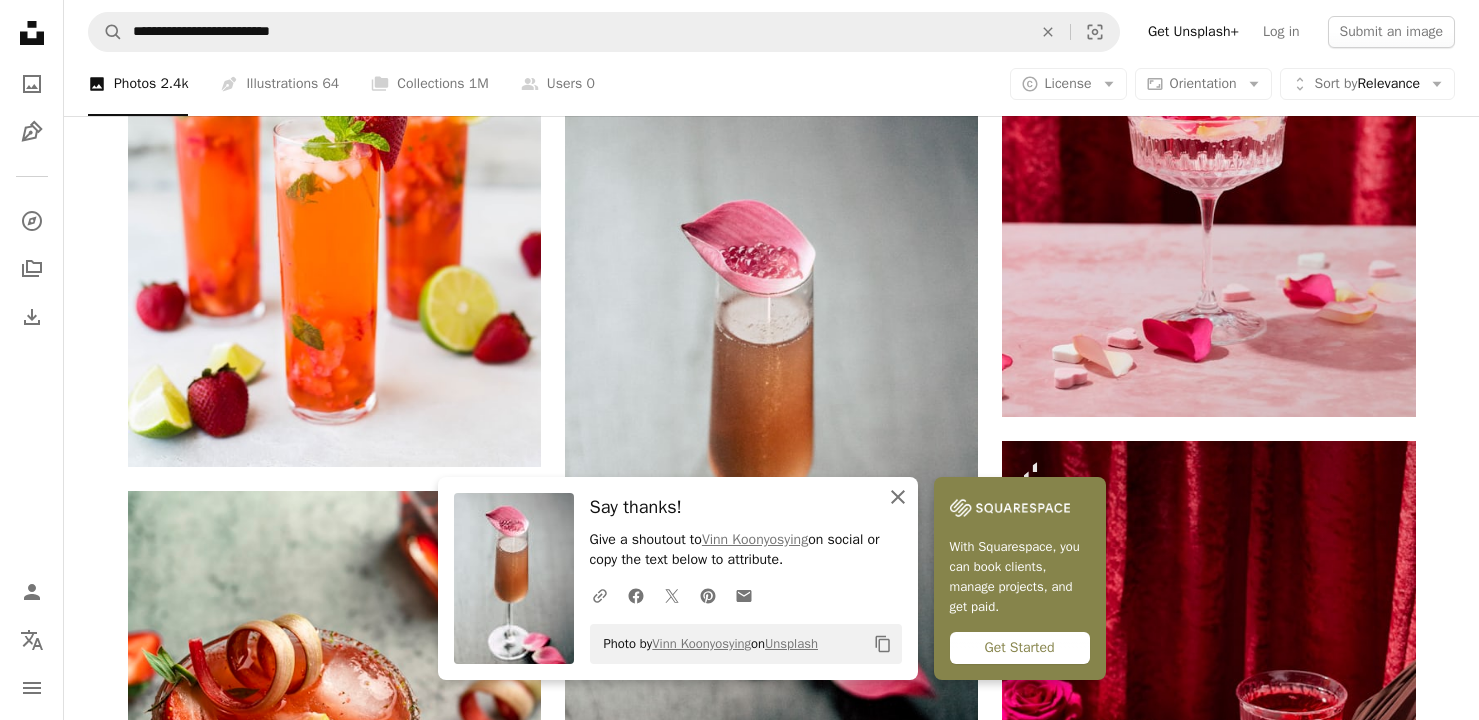 click on "An X shape" 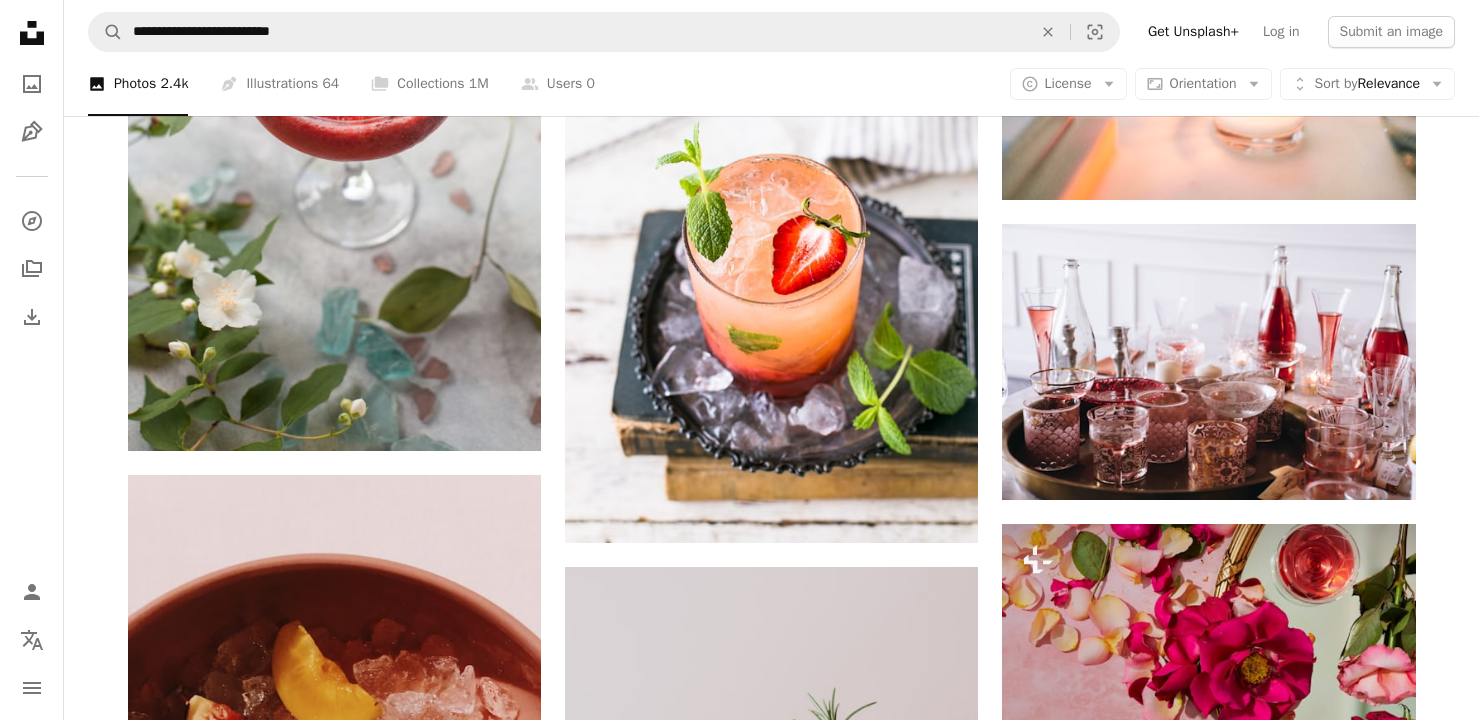 scroll, scrollTop: 23965, scrollLeft: 0, axis: vertical 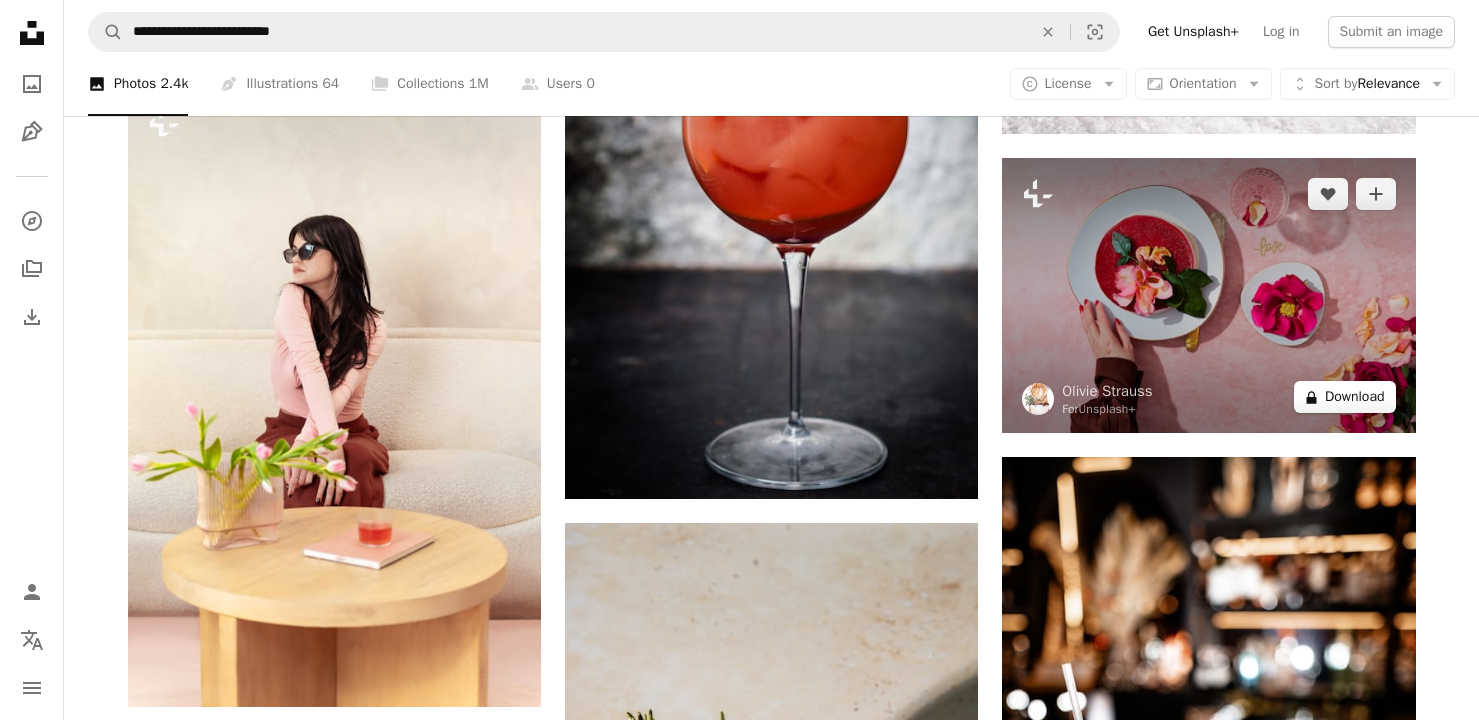 click on "A lock   Download" at bounding box center (1345, 397) 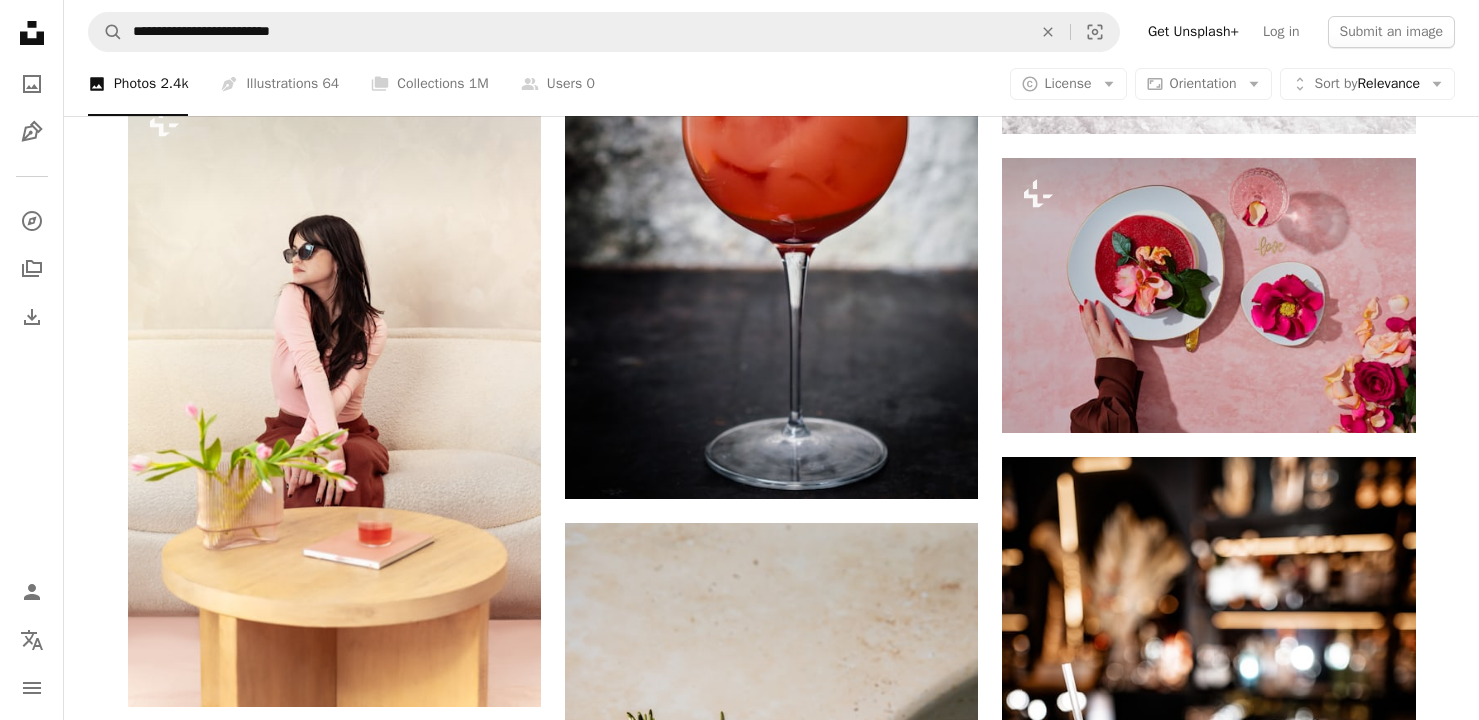 click on "An X shape Premium, ready to use images. Get unlimited access. A plus sign Members-only content added monthly A plus sign Unlimited royalty-free downloads A plus sign Illustrations  New A plus sign Enhanced legal protections yearly 65%  off monthly $20   $7 USD per month * Get  Unsplash+ * When paid annually, billed upfront  $84 Taxes where applicable. Renews automatically. Cancel anytime." at bounding box center (739, 5912) 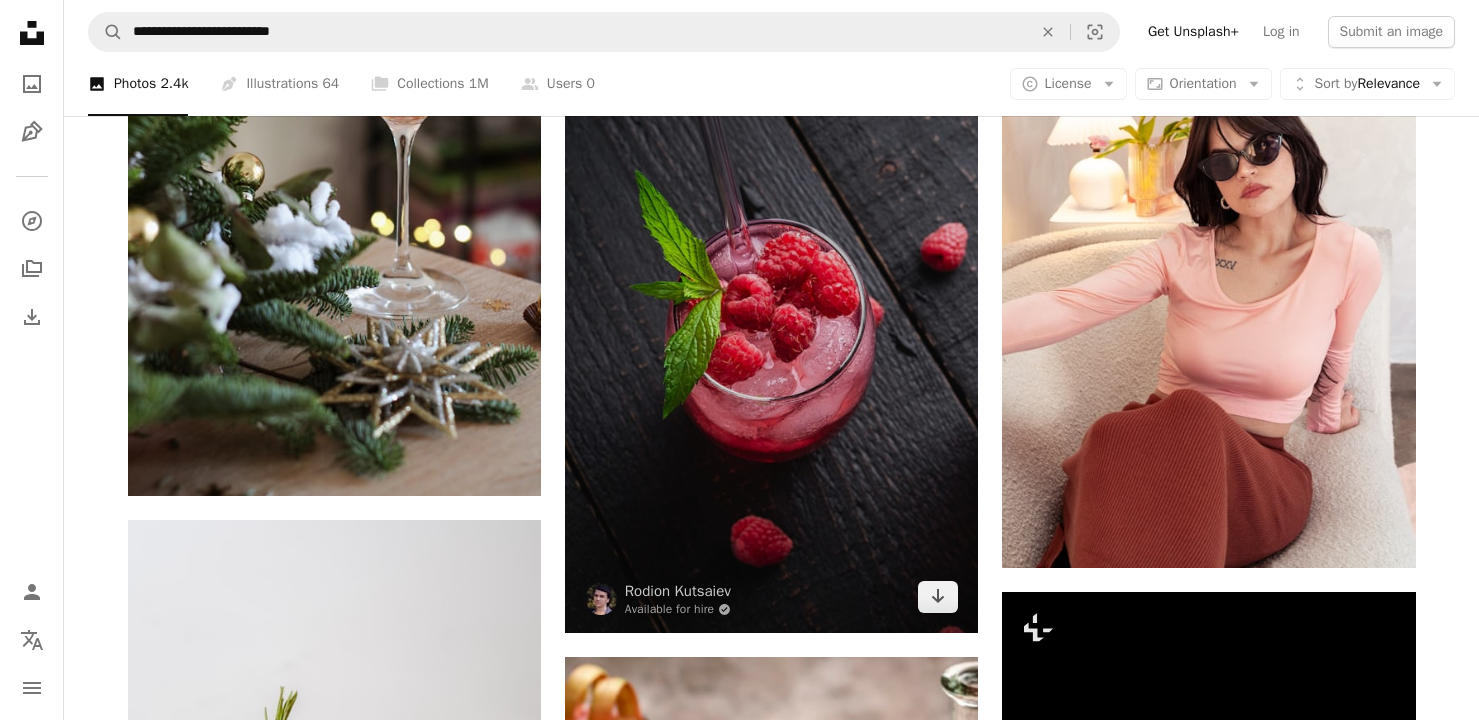 scroll, scrollTop: 27466, scrollLeft: 0, axis: vertical 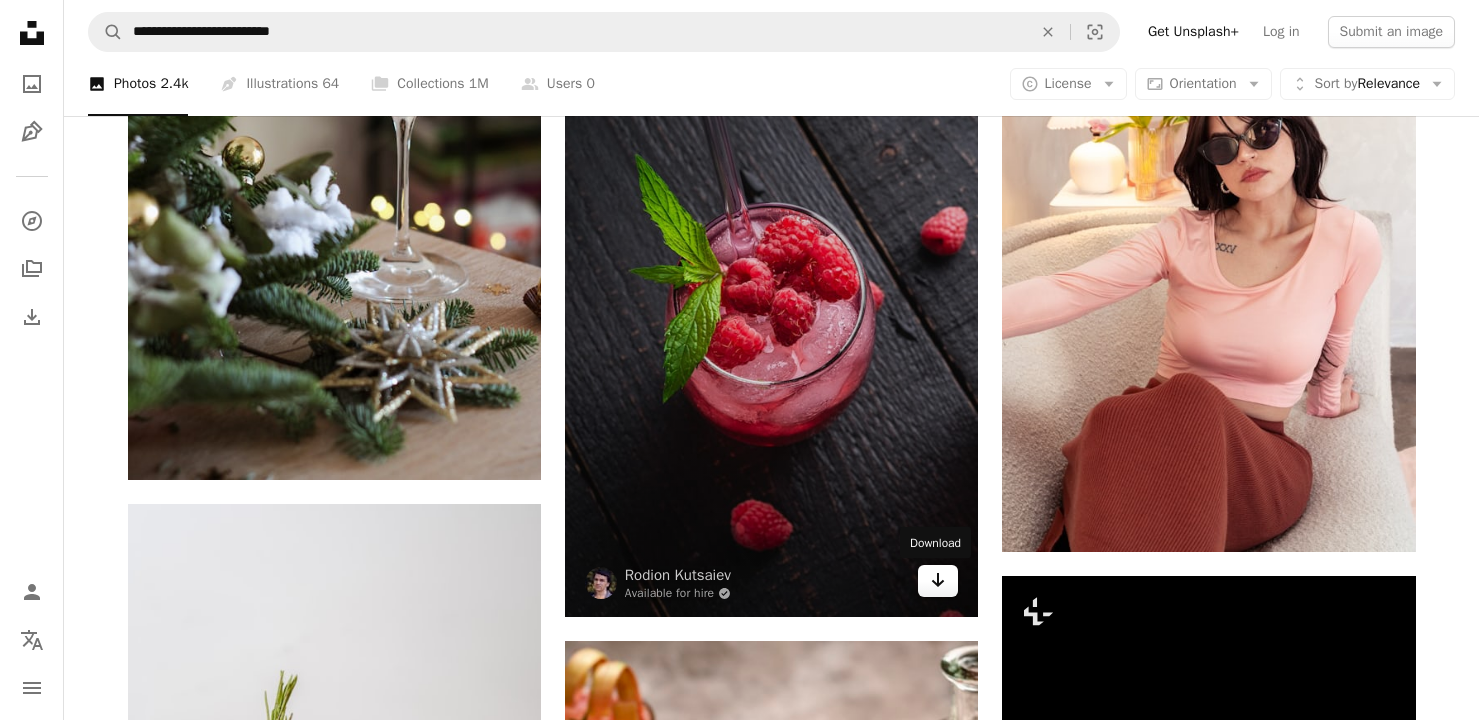 click on "Arrow pointing down" 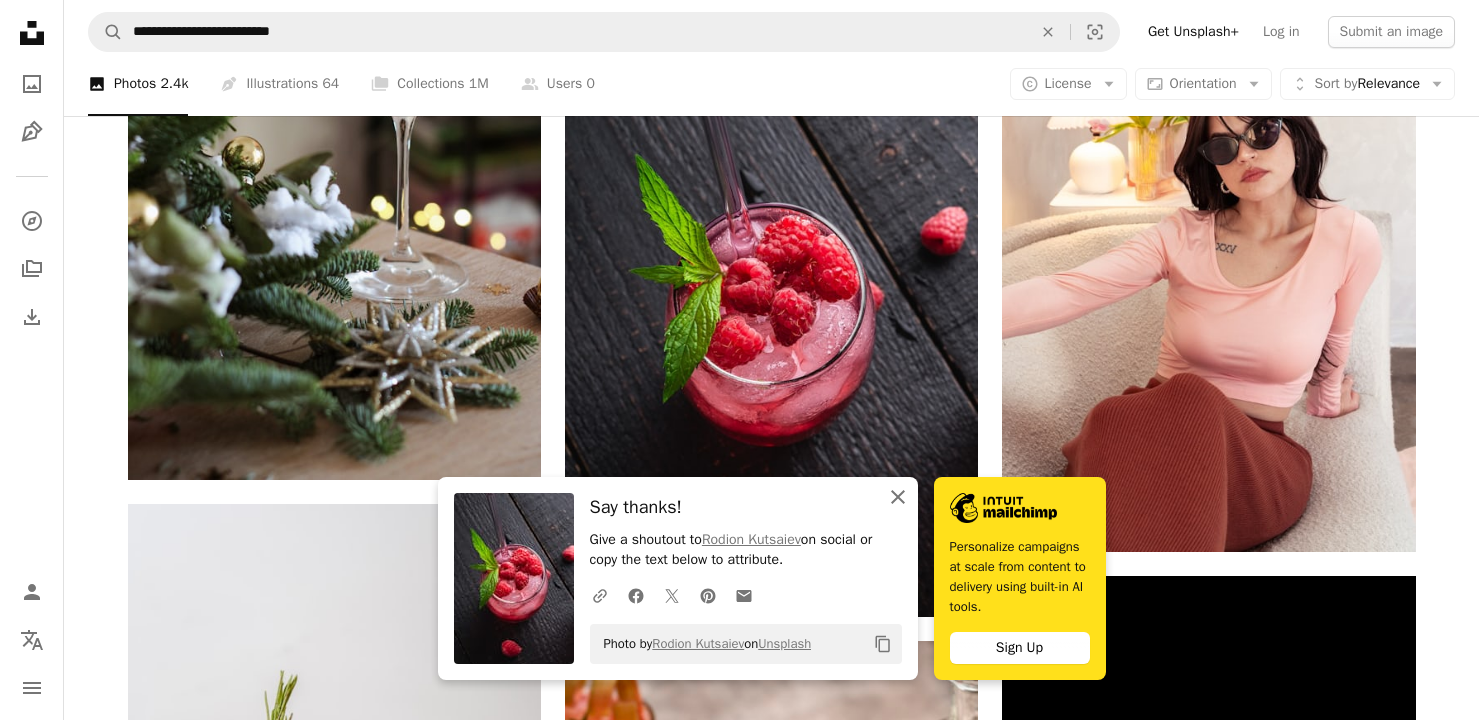 click on "An X shape" 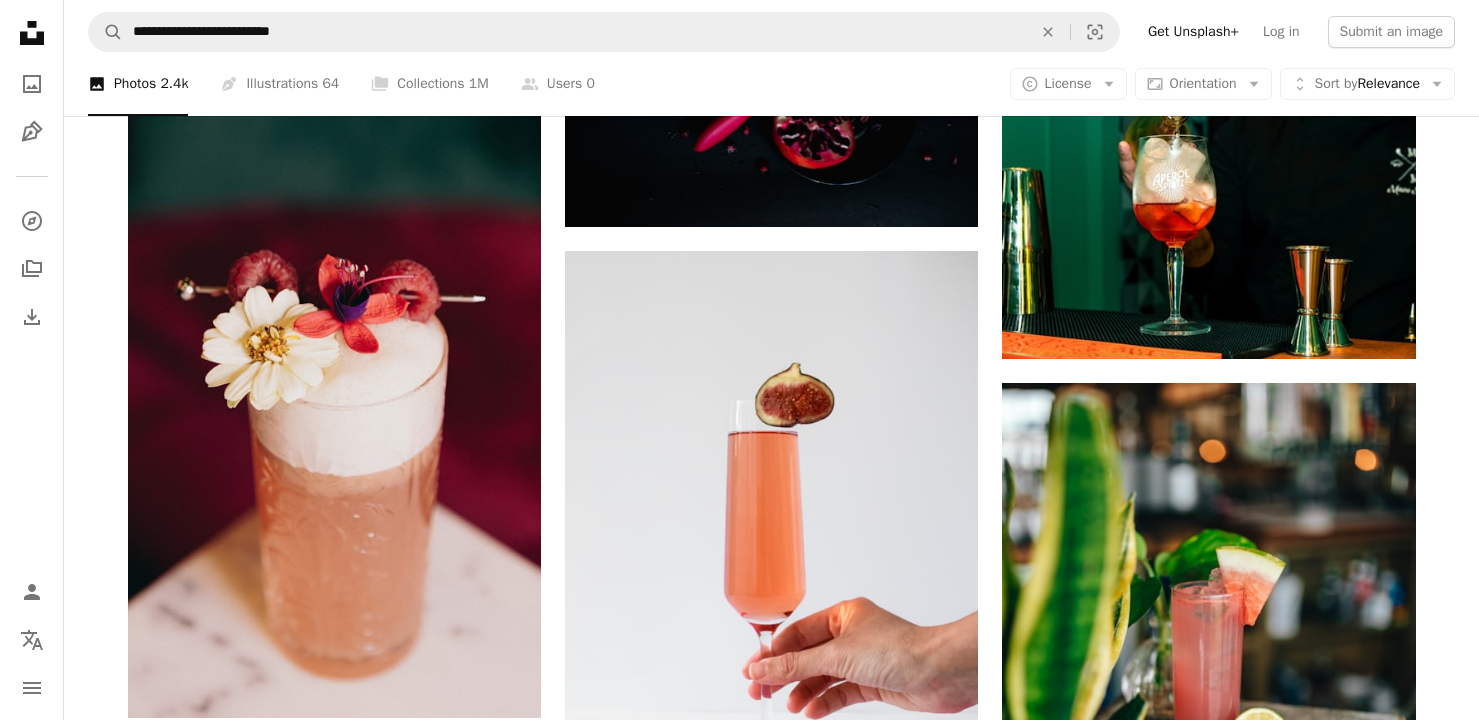 scroll, scrollTop: 35656, scrollLeft: 0, axis: vertical 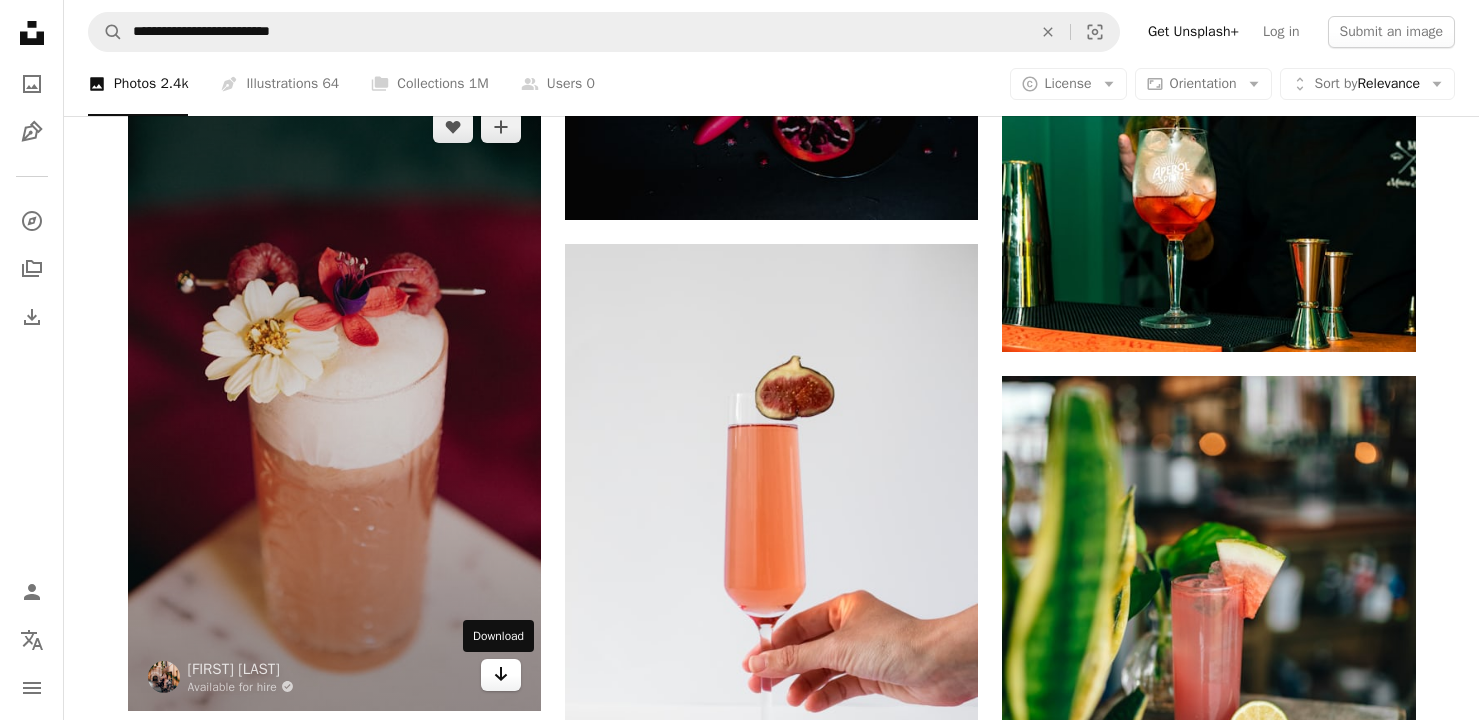 click on "Arrow pointing down" 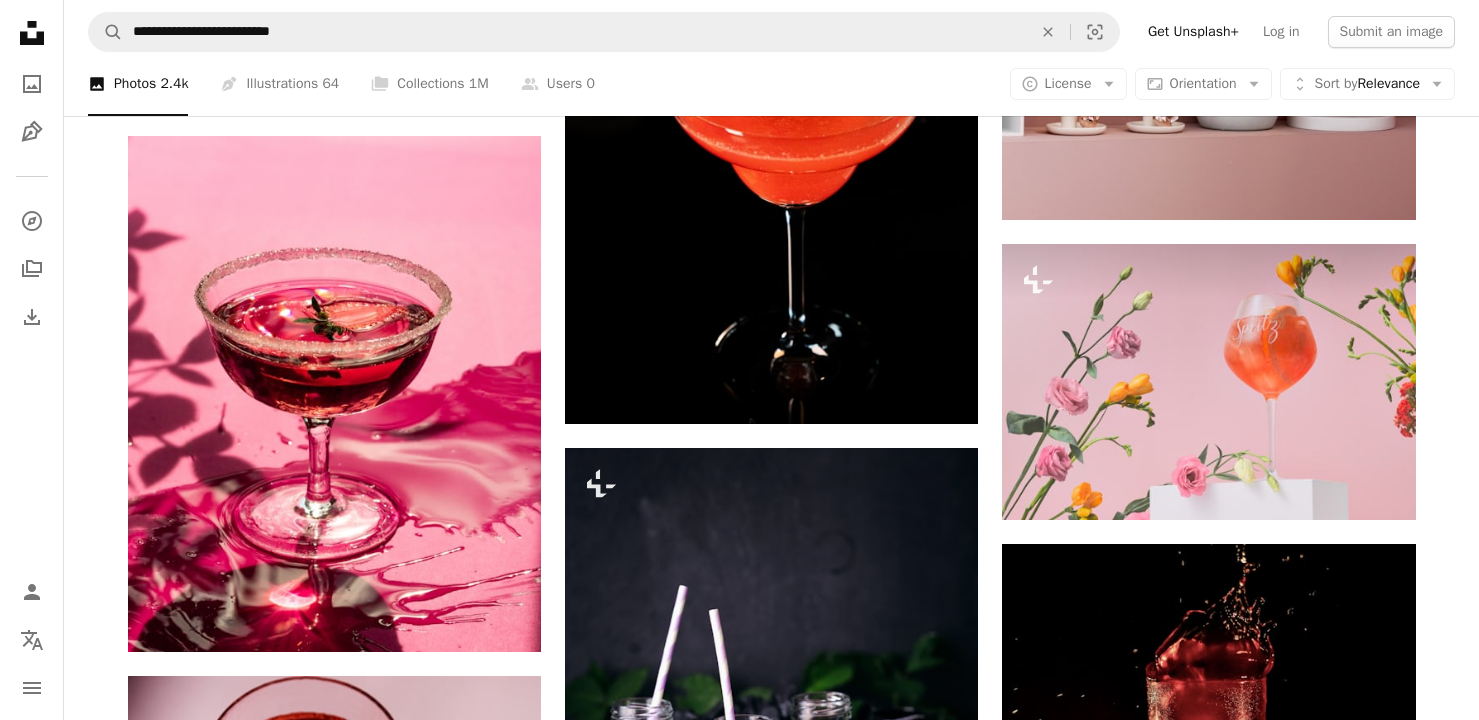 scroll, scrollTop: 50459, scrollLeft: 0, axis: vertical 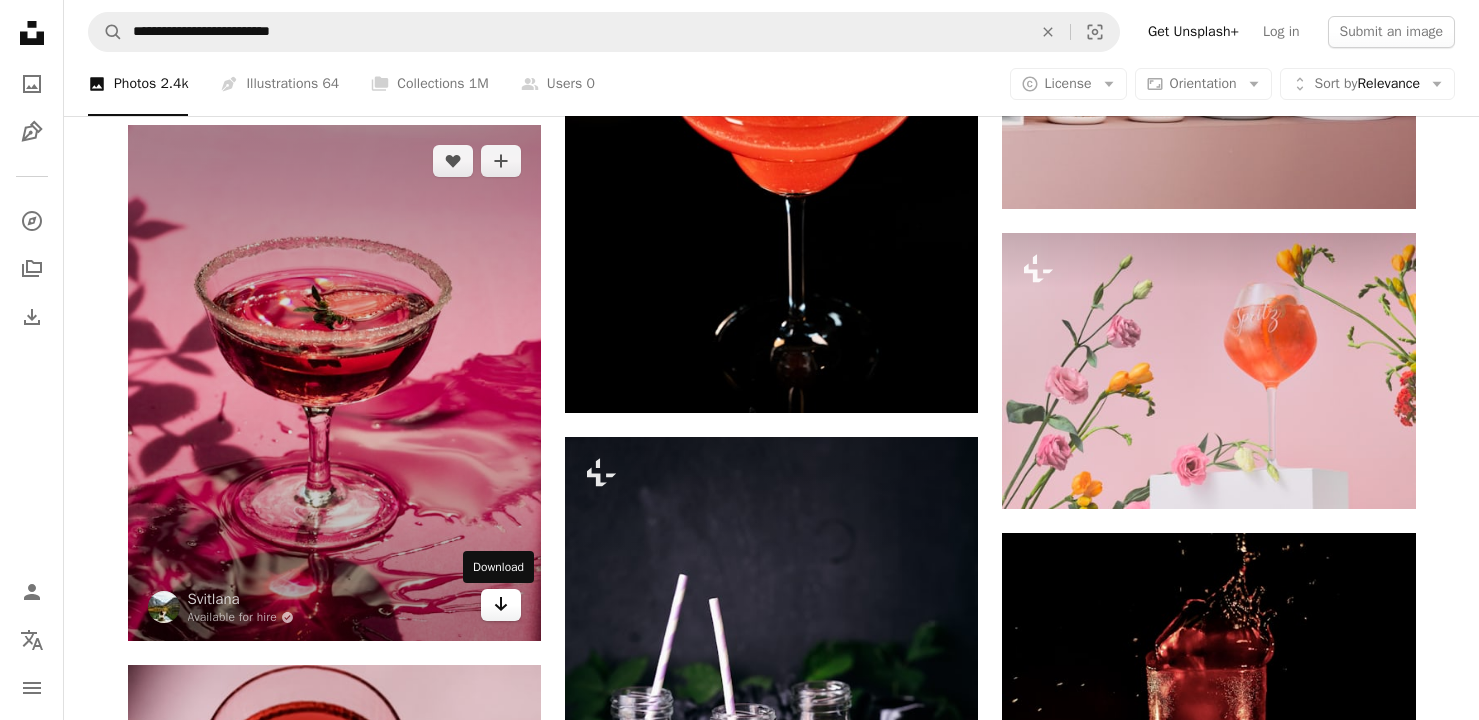 click on "Arrow pointing down" 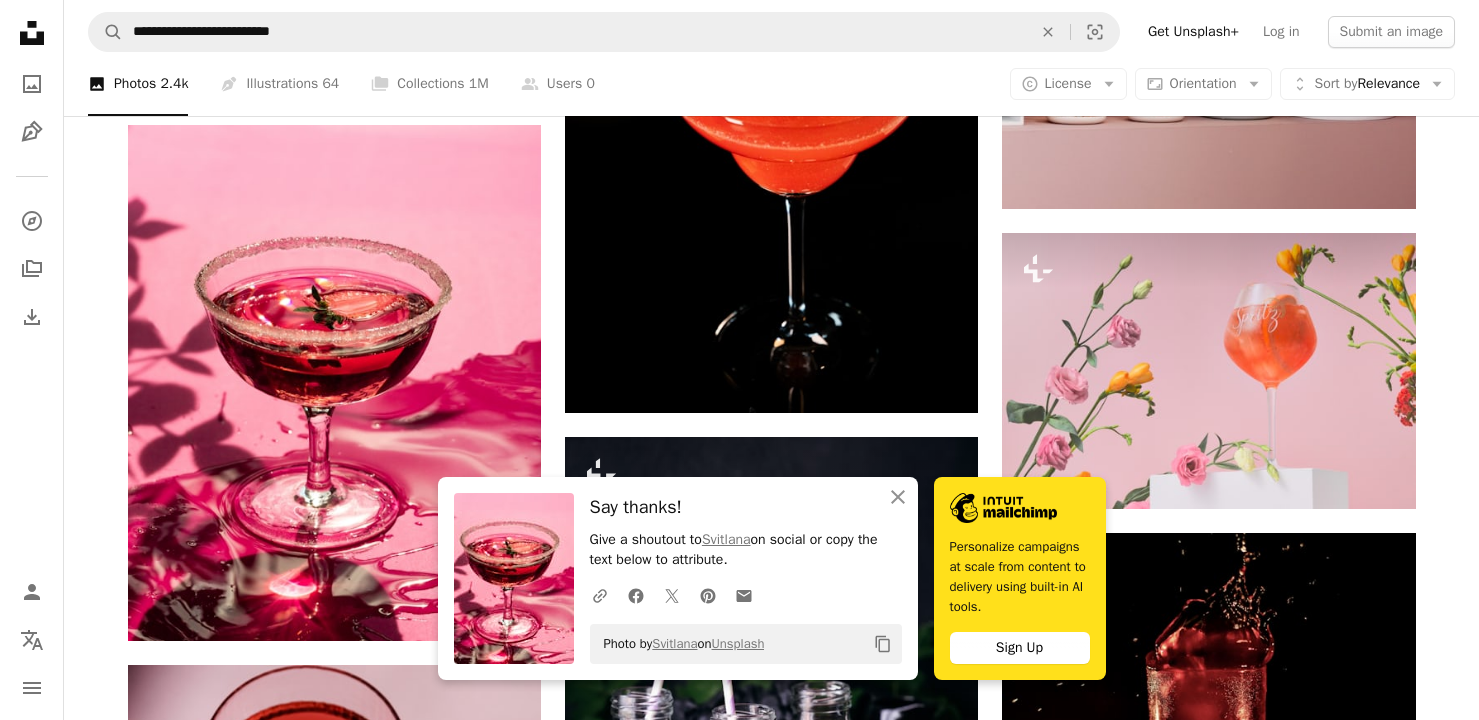 click on "Plus sign for Unsplash+ A heart A plus sign Monika Borys For Unsplash+ A lock Download A heart A plus sign Emily Andreeva Available for hire A checkmark inside of a circle Arrow pointing down A heart A plus sign Nick Fewings Arrow pointing down Plus sign for Unsplash+ A heart A plus sign Olivie Strauss For Unsplash+ A lock Download A heart A plus sign Edward Howell Available for hire A checkmark inside of a circle Arrow pointing down A heart A plus sign Eduard Pretsi Available for hire A checkmark inside of a circle Arrow pointing down Plus sign for Unsplash+ A heart A plus sign Adrian Infernus For Unsplash+ A lock Download A heart A plus sign Mae Mu Available for hire A checkmark inside of a circle Arrow pointing down A heart A plus sign Anna Bratiychuk Available for hire A checkmark inside of a circle Arrow pointing down A heart A plus sign Nikita Tikhomirov Available for hire A checkmark inside of a circle Arrow pointing down See up to 141% more revenue Sign Up A heart A plus sign A heart A heart" at bounding box center [772, -21699] 